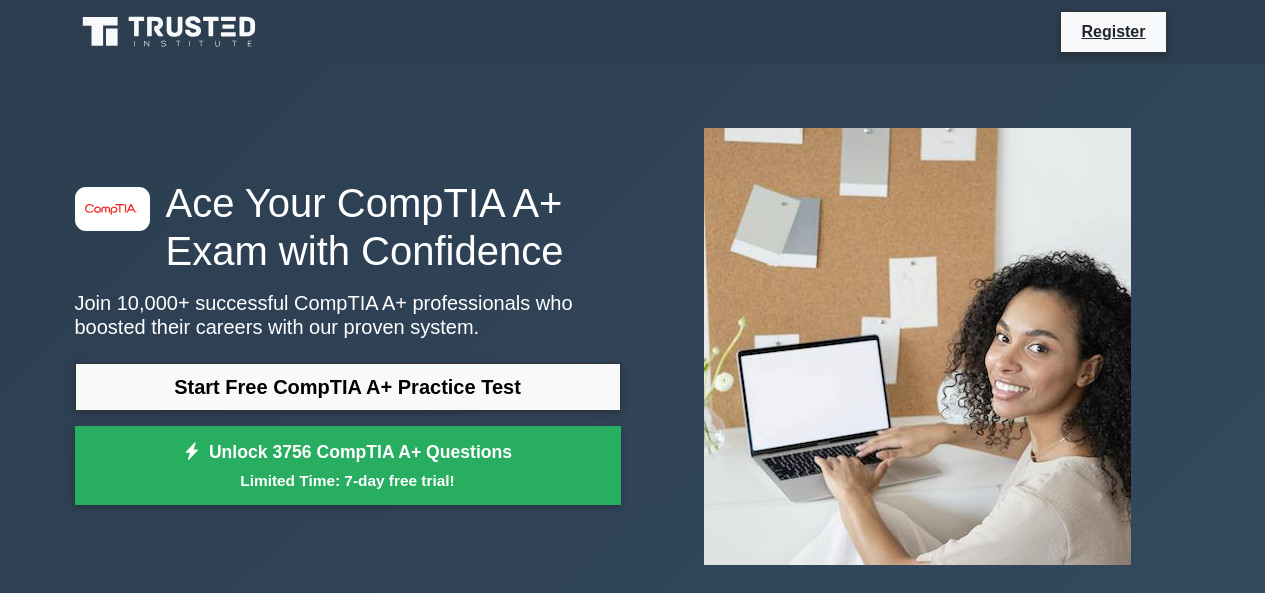 scroll, scrollTop: 0, scrollLeft: 0, axis: both 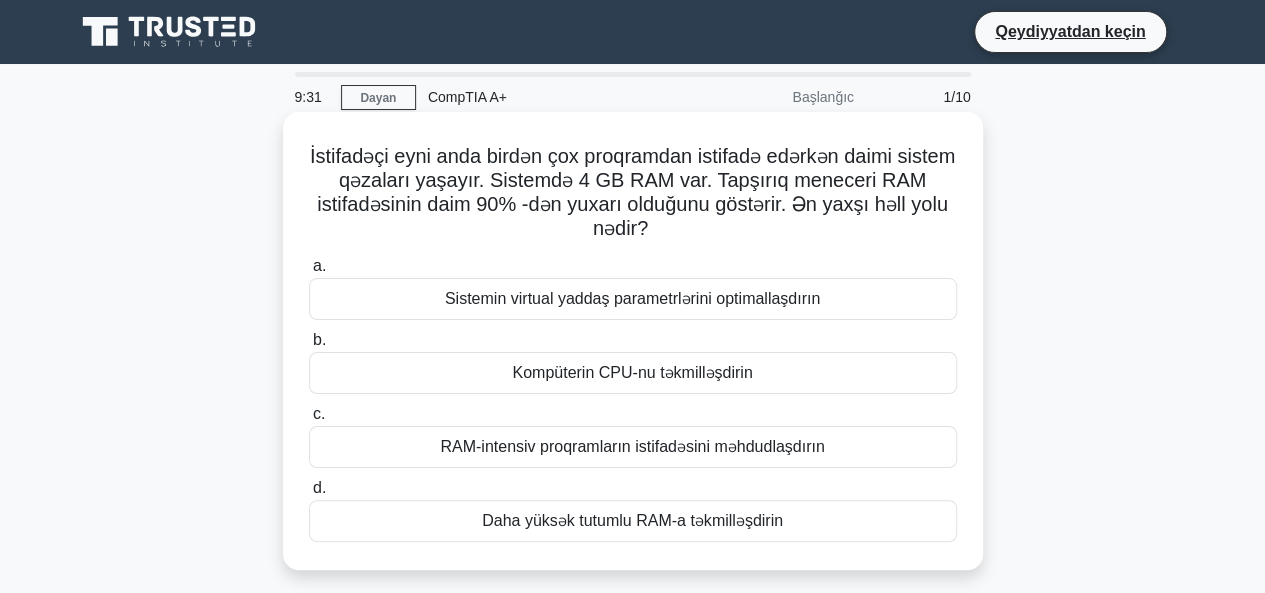 click on "Daha yüksək tutumlu RAM-a təkmilləşdirin" at bounding box center (632, 520) 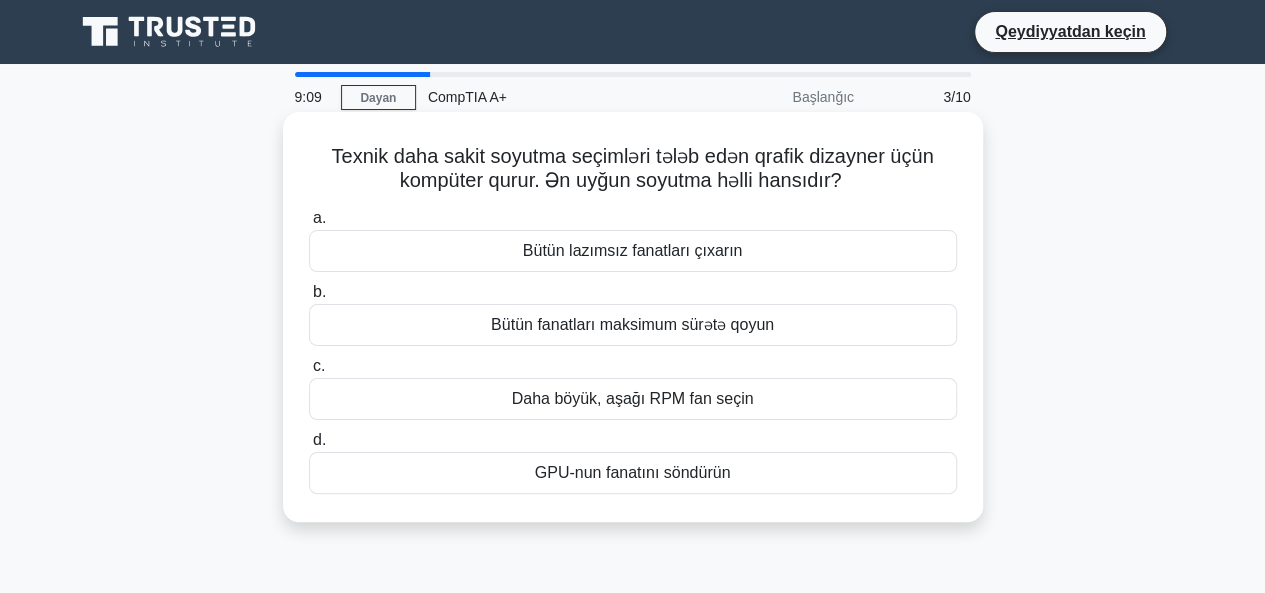 click on "Daha böyük, aşağı RPM fan seçin" at bounding box center [633, 398] 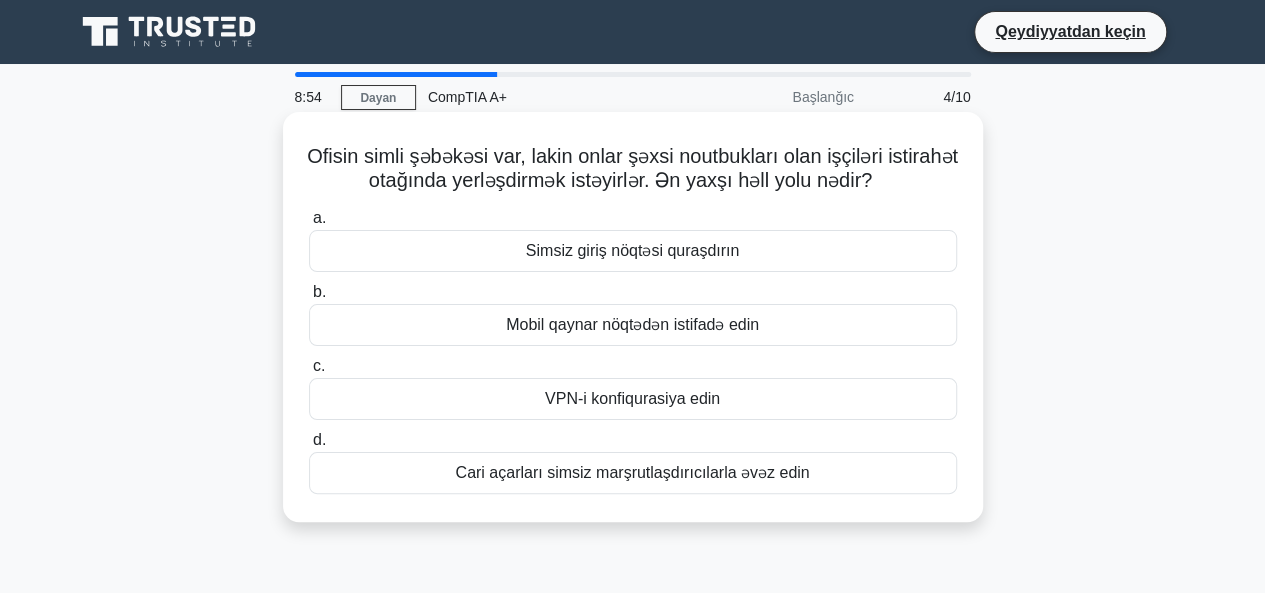 click on "a.
Simsiz giriş nöqtəsi quraşdırın
b.
Mobil qaynar nöqtədən istifadə edin
c. d." at bounding box center (633, 350) 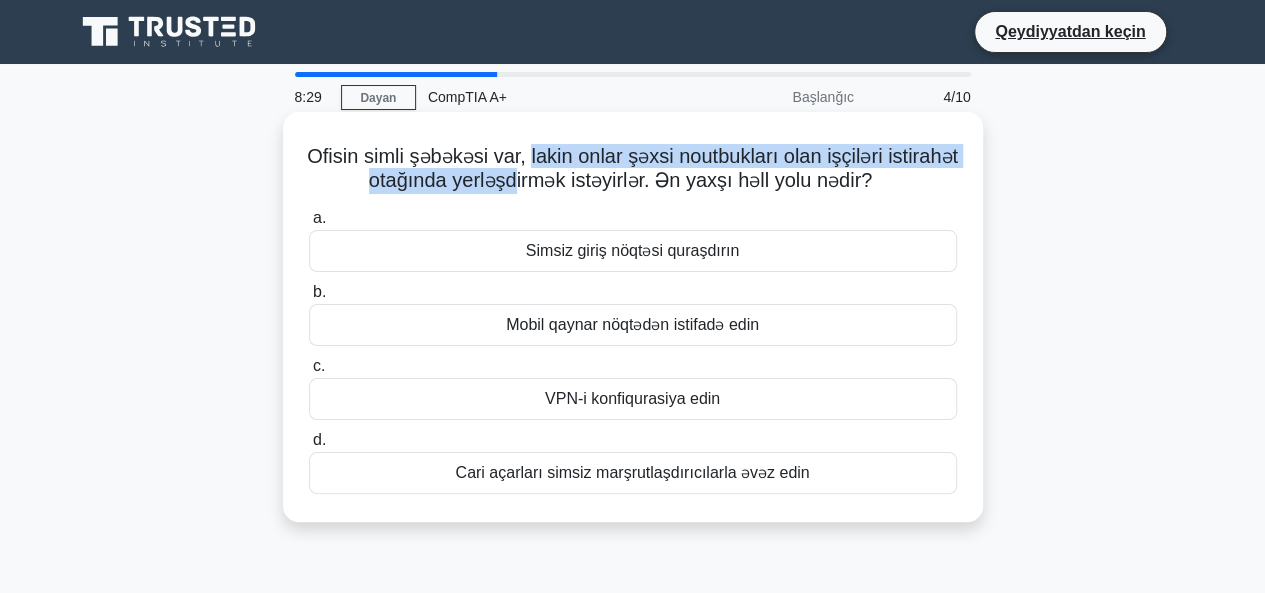 drag, startPoint x: 562, startPoint y: 165, endPoint x: 553, endPoint y: 177, distance: 15 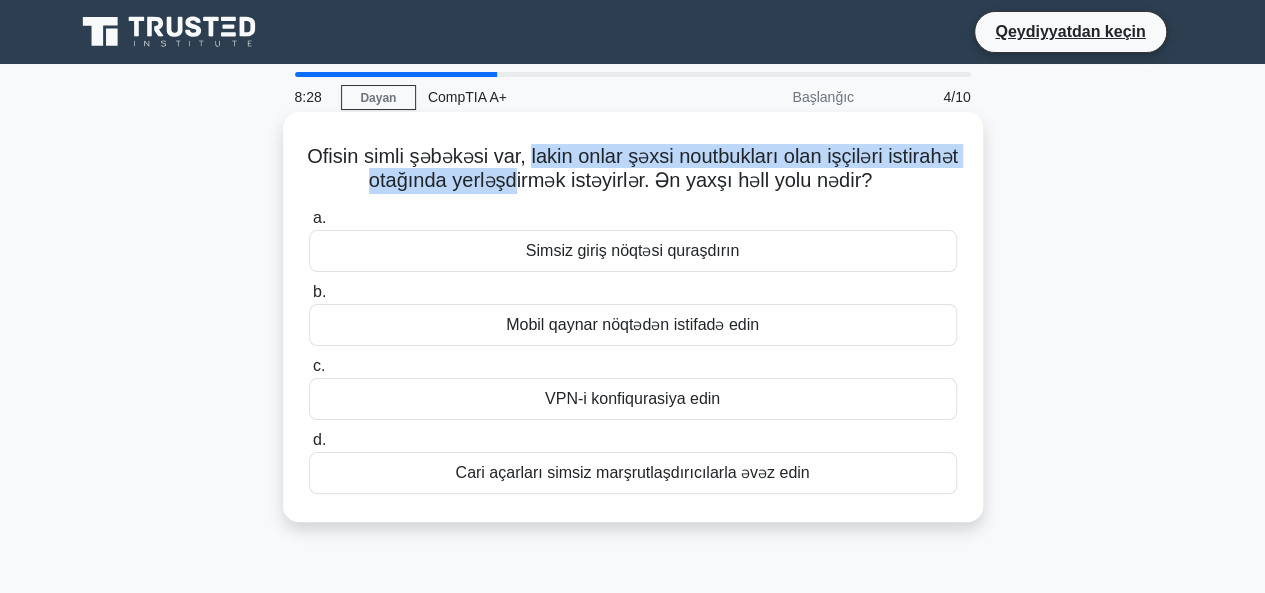 click on "Ofisin simli şəbəkəsi var, lakin onlar şəxsi noutbukları olan işçiləri istirahət otağında yerləşdirmək istəyirlər. Ən yaxşı həll yolu nədir?" at bounding box center [632, 168] 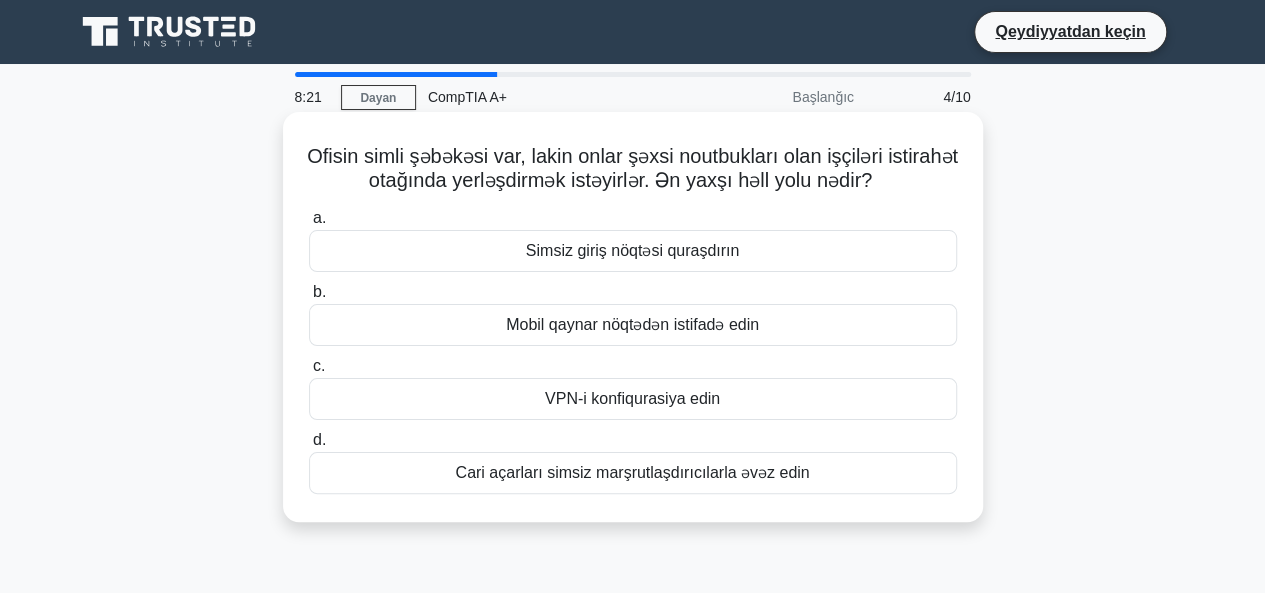 click on "Cari açarları simsiz marşrutlaşdırıcılarla əvəz edin" at bounding box center [632, 472] 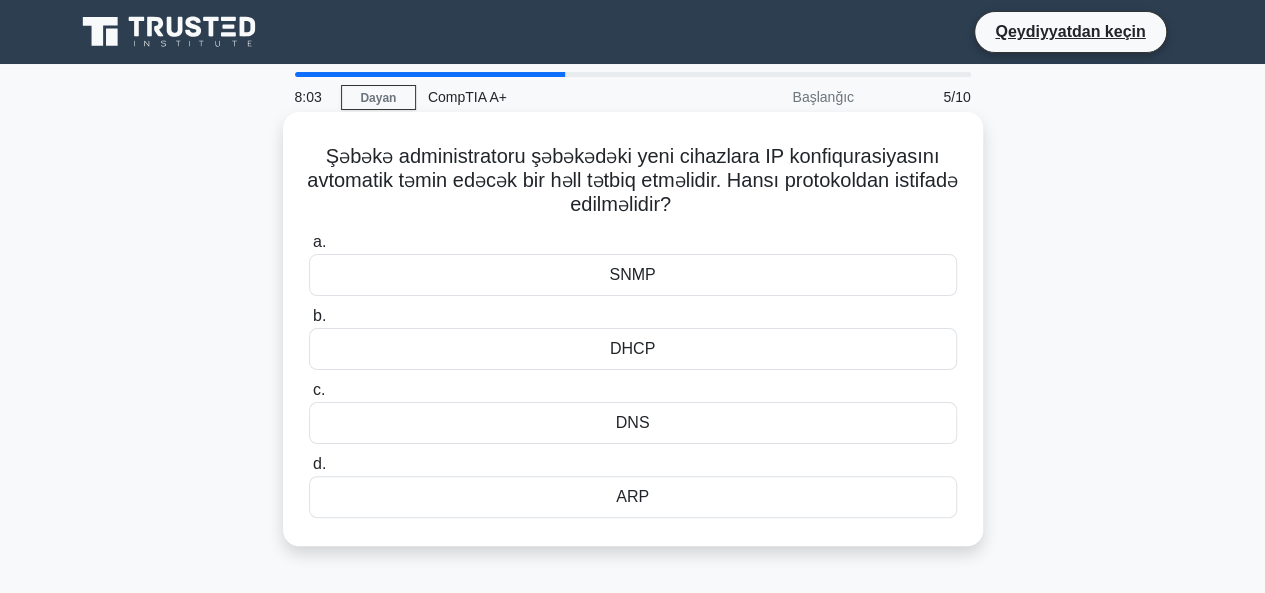 click on "DHCP" at bounding box center [632, 348] 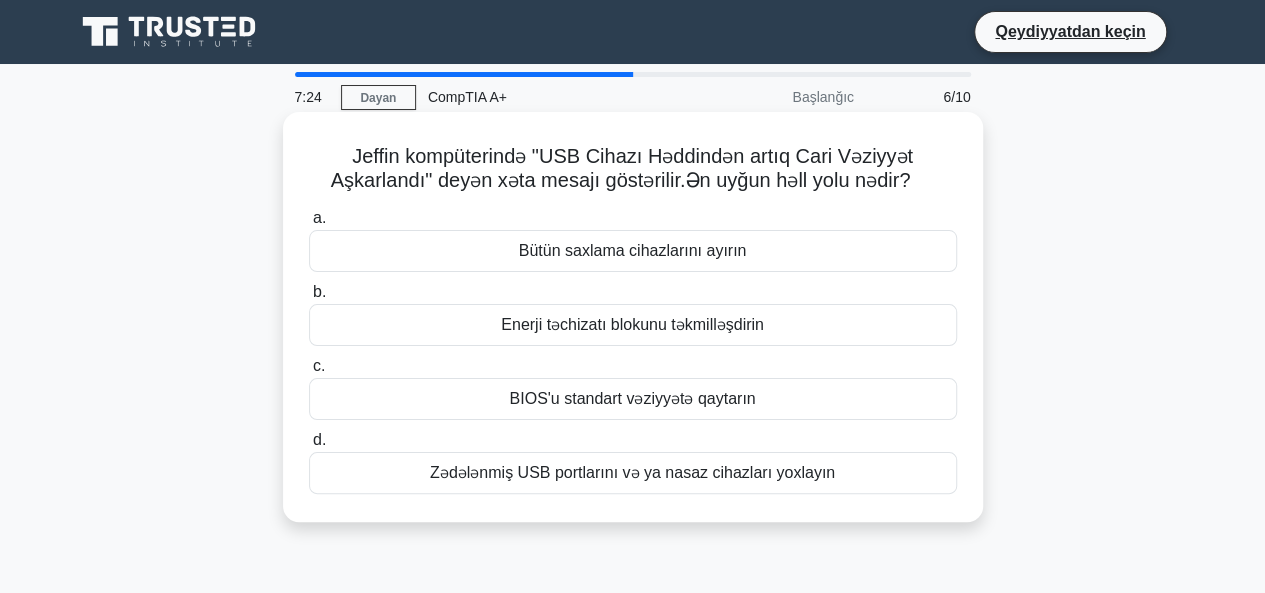 click on "Zədələnmiş USB portlarını və ya nasaz cihazları yoxlayın" at bounding box center [632, 472] 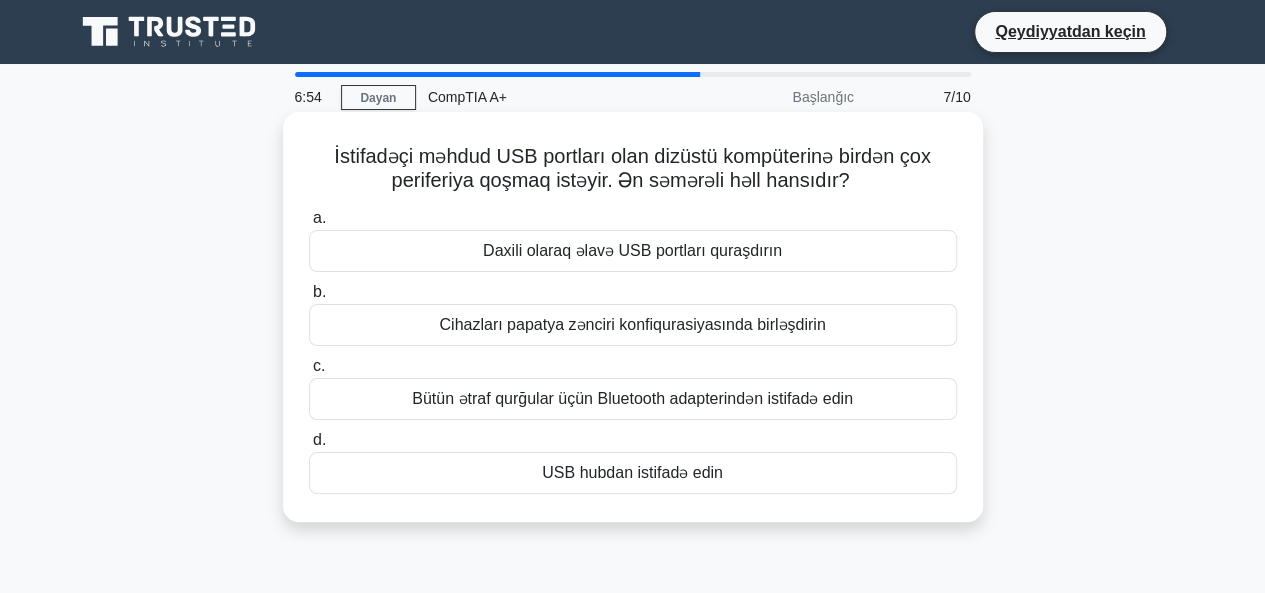 click on "USB hubdan istifadə edin" at bounding box center (632, 472) 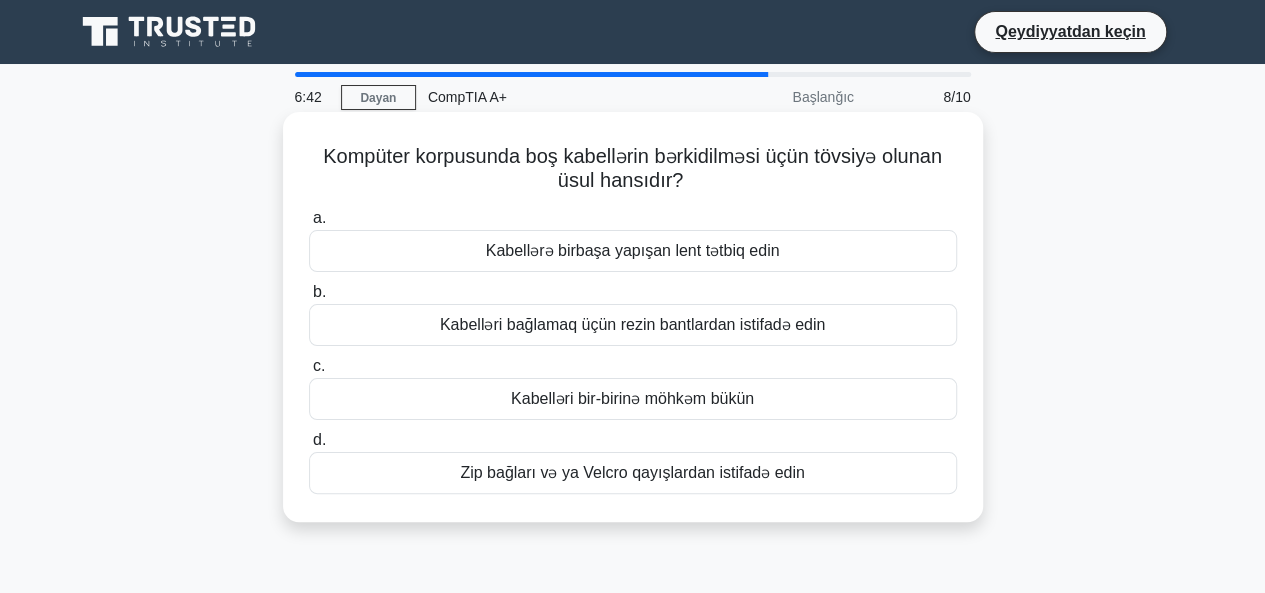 click on "Kabelləri bağlamaq üçün rezin bantlardan istifadə edin" at bounding box center (632, 324) 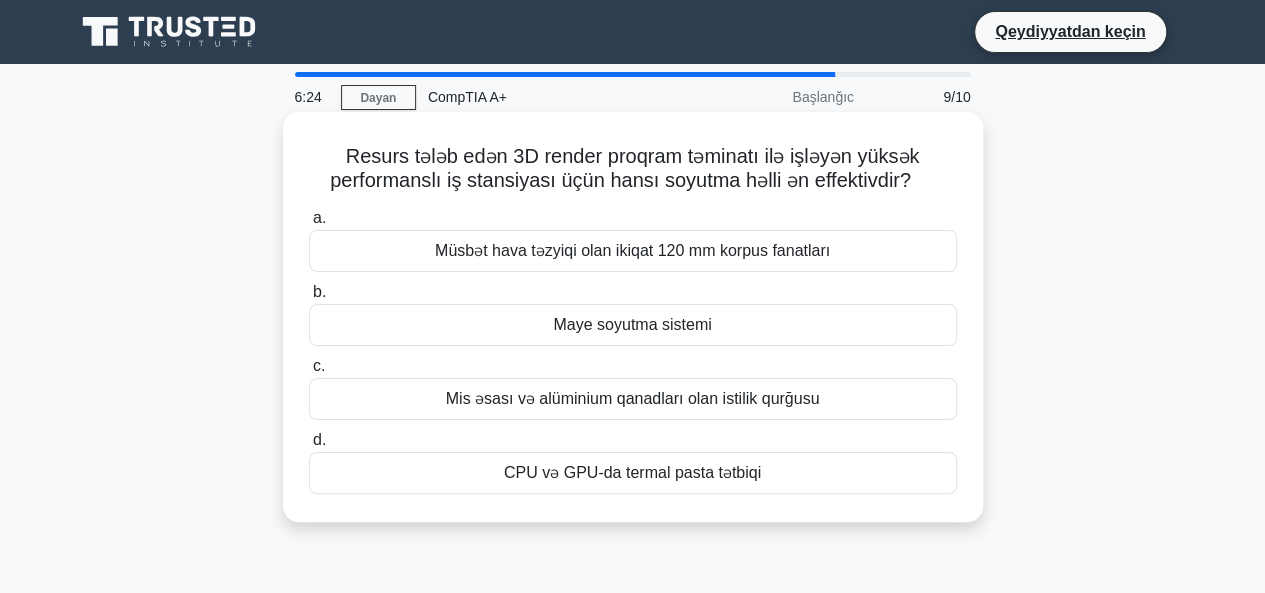 click on "Maye soyutma sistemi" at bounding box center (632, 324) 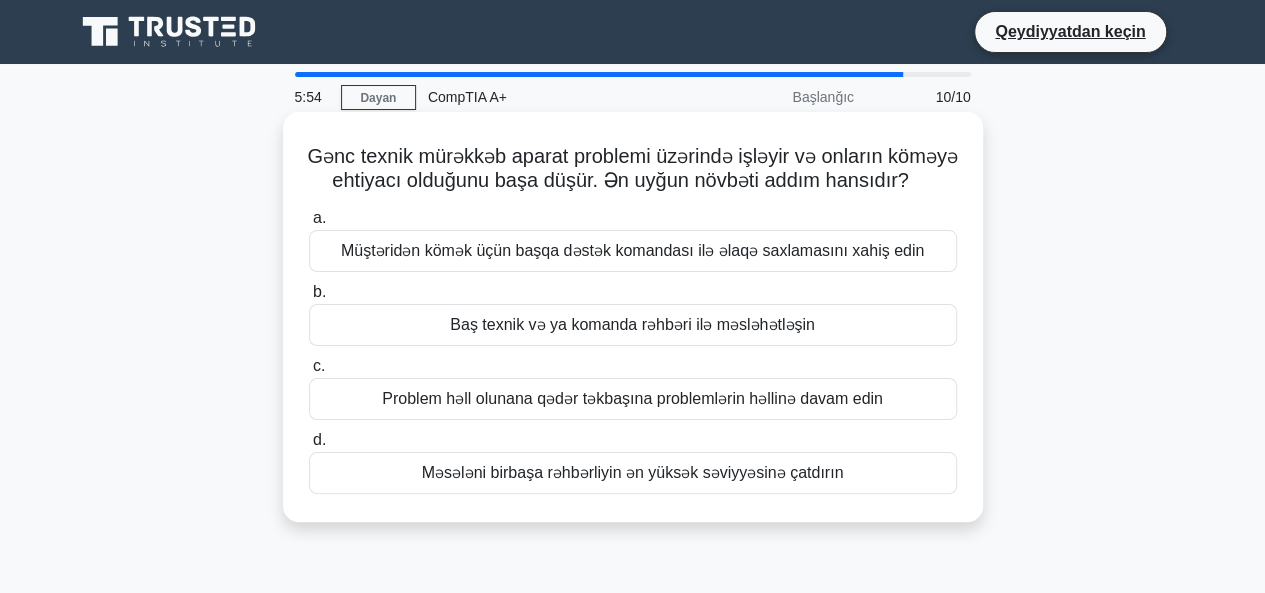 click on "Müştəridən kömək üçün başqa dəstək komandası ilə əlaqə saxlamasını xahiş edin" at bounding box center (633, 251) 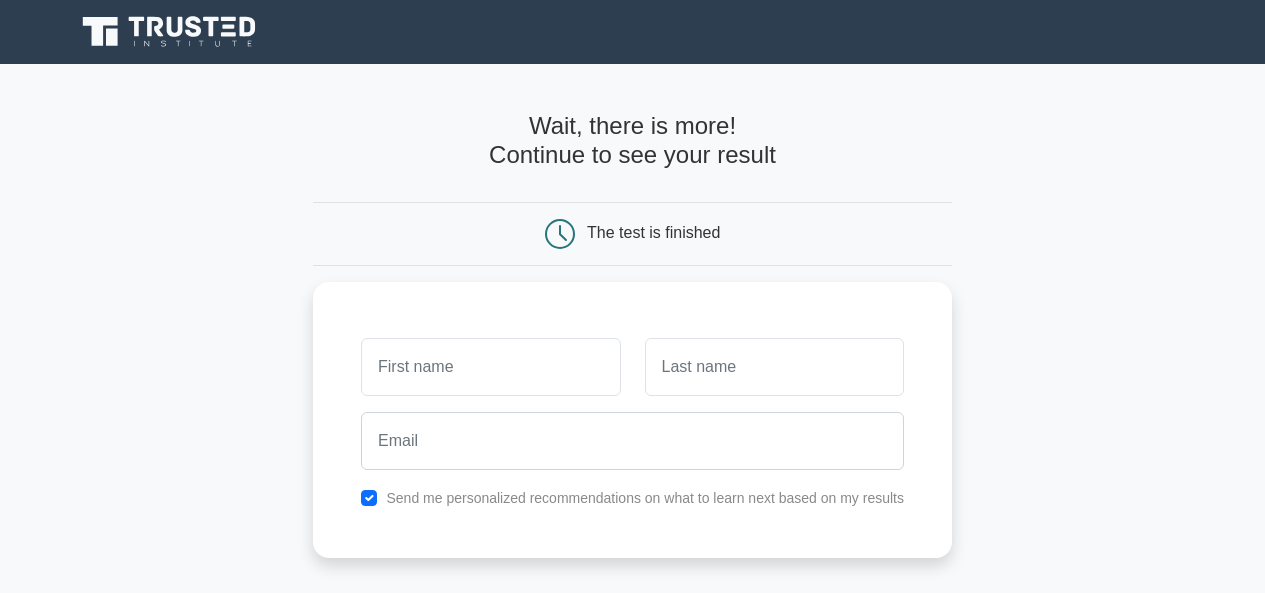 scroll, scrollTop: 0, scrollLeft: 0, axis: both 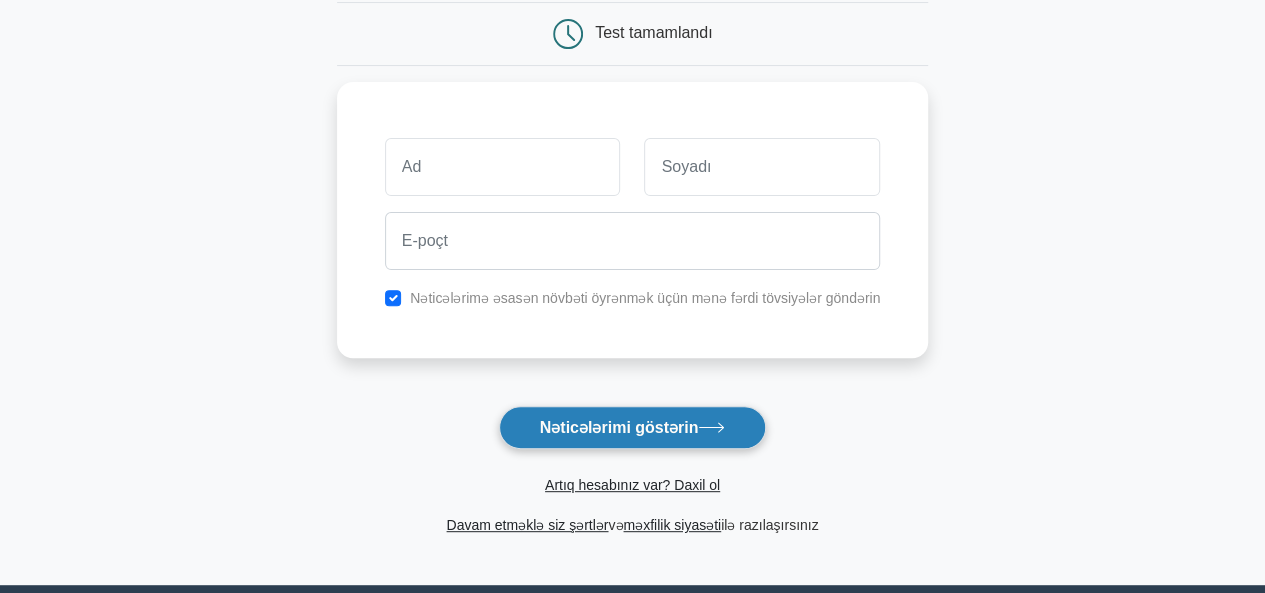 click on "Nəticələrimi göstərin" at bounding box center (619, 427) 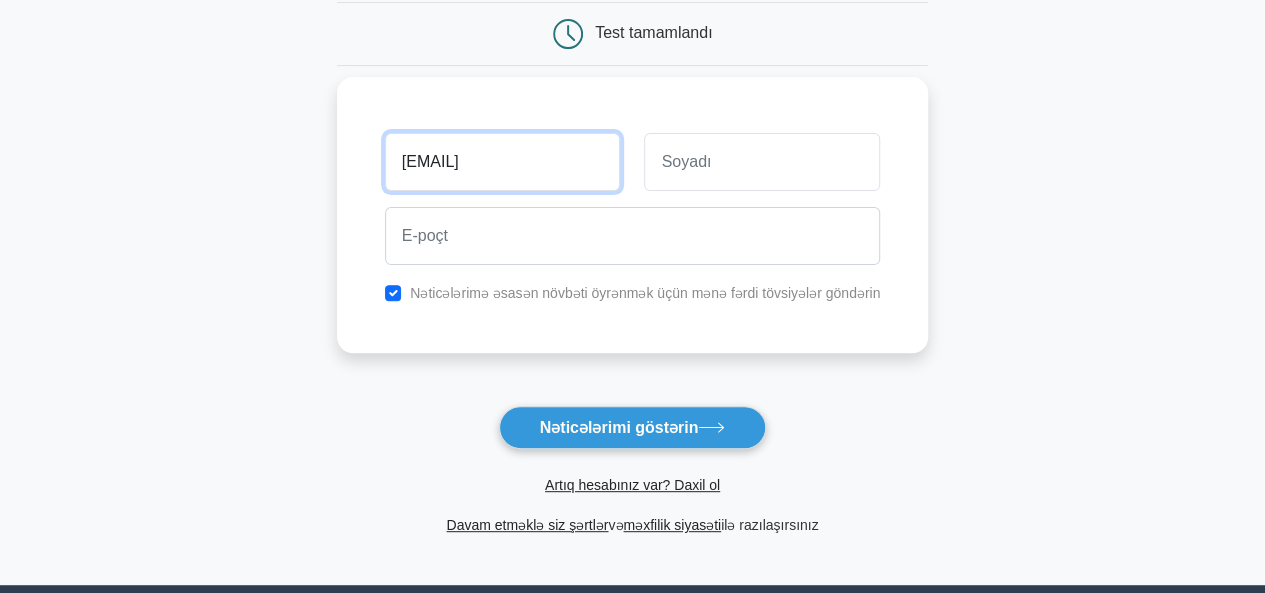 type on "amin" 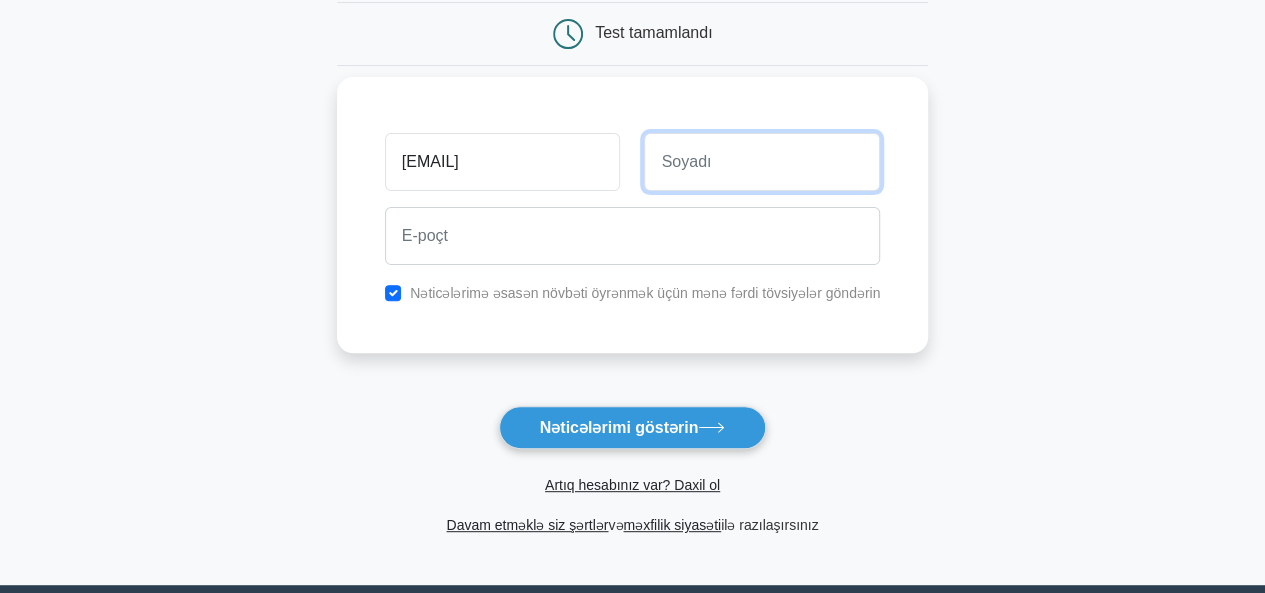 click at bounding box center [762, 162] 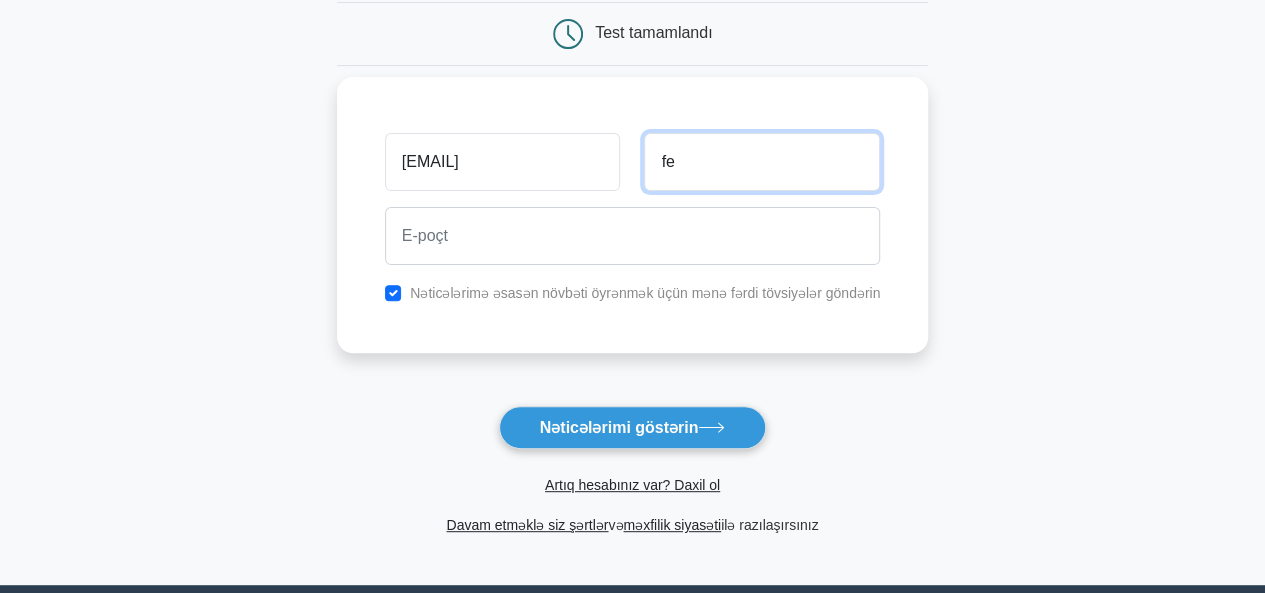 type on "f" 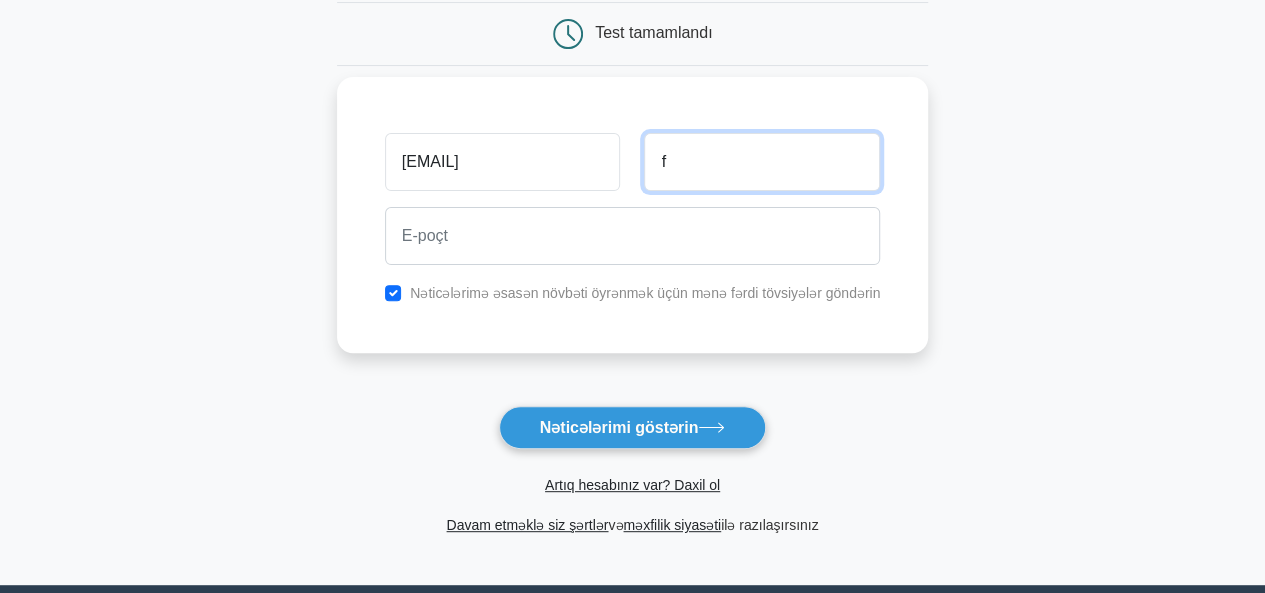 type 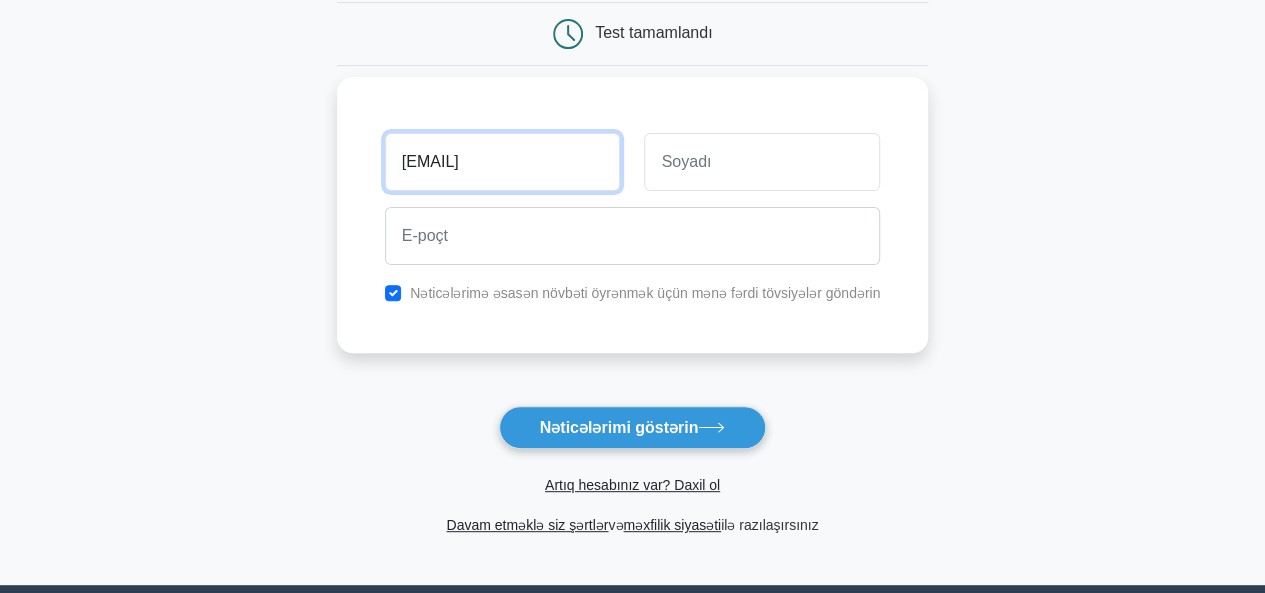 click on "amin" at bounding box center (503, 162) 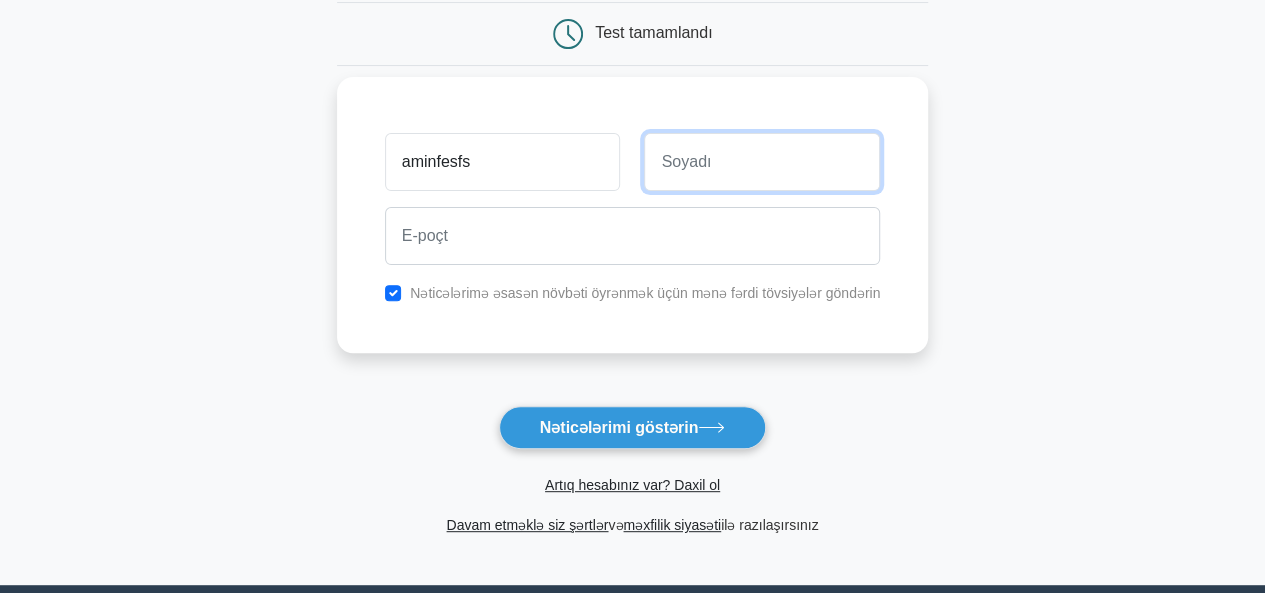 click at bounding box center (762, 162) 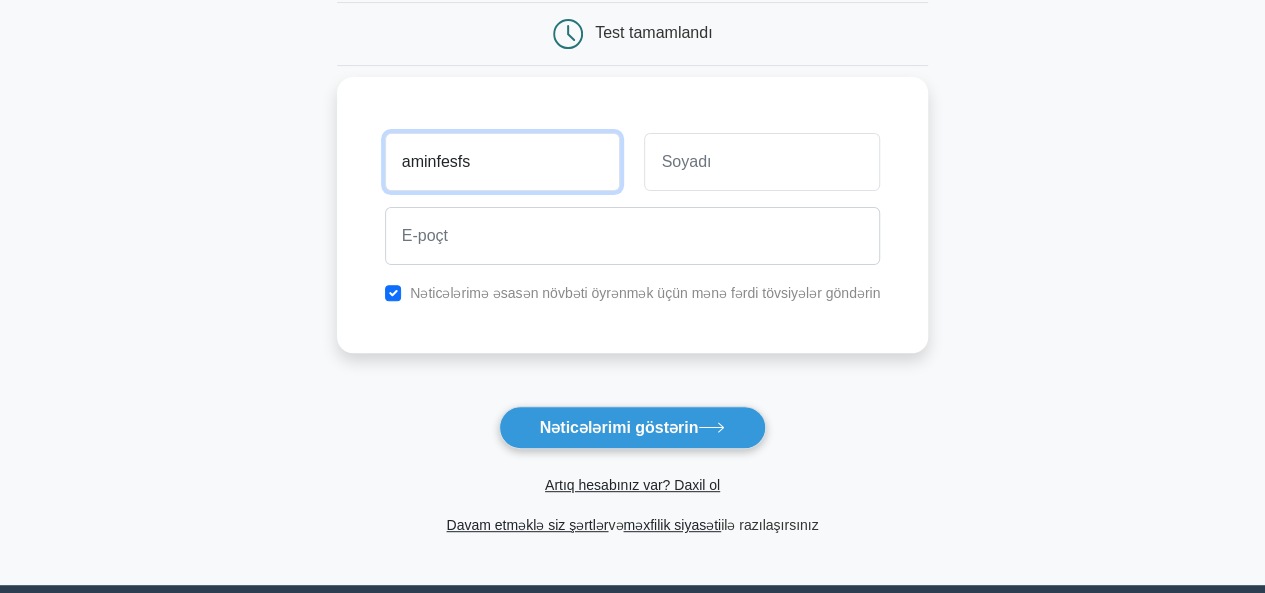 click on "aminfesfs" at bounding box center (503, 162) 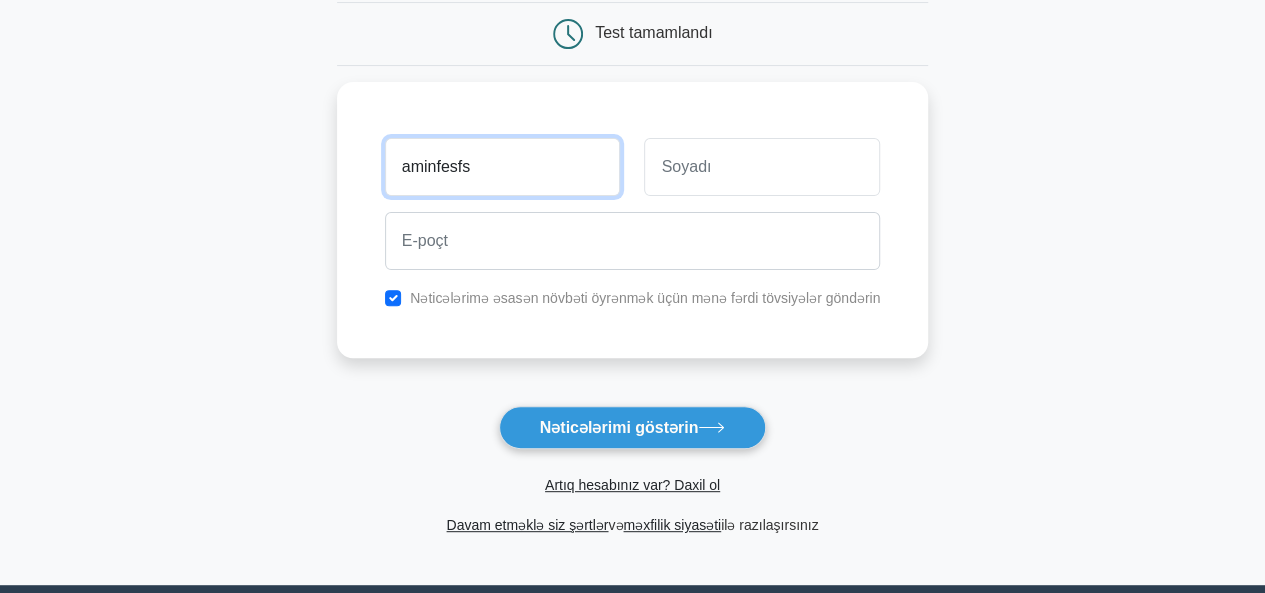 drag, startPoint x: 492, startPoint y: 158, endPoint x: 332, endPoint y: 149, distance: 160.25293 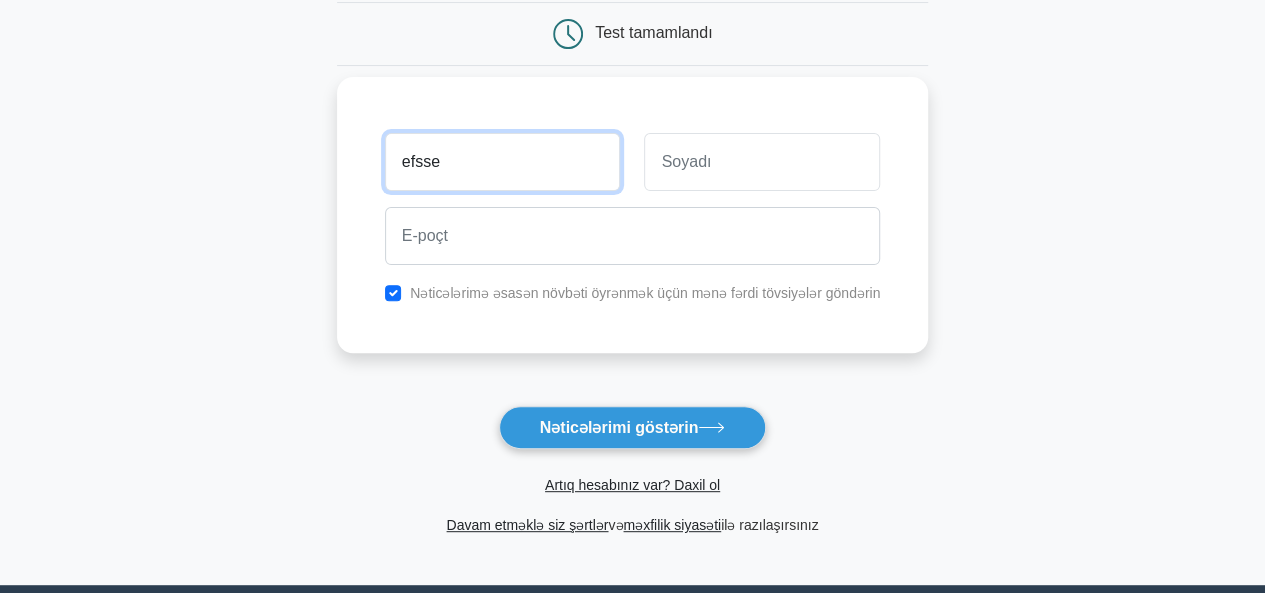 type on "efsse" 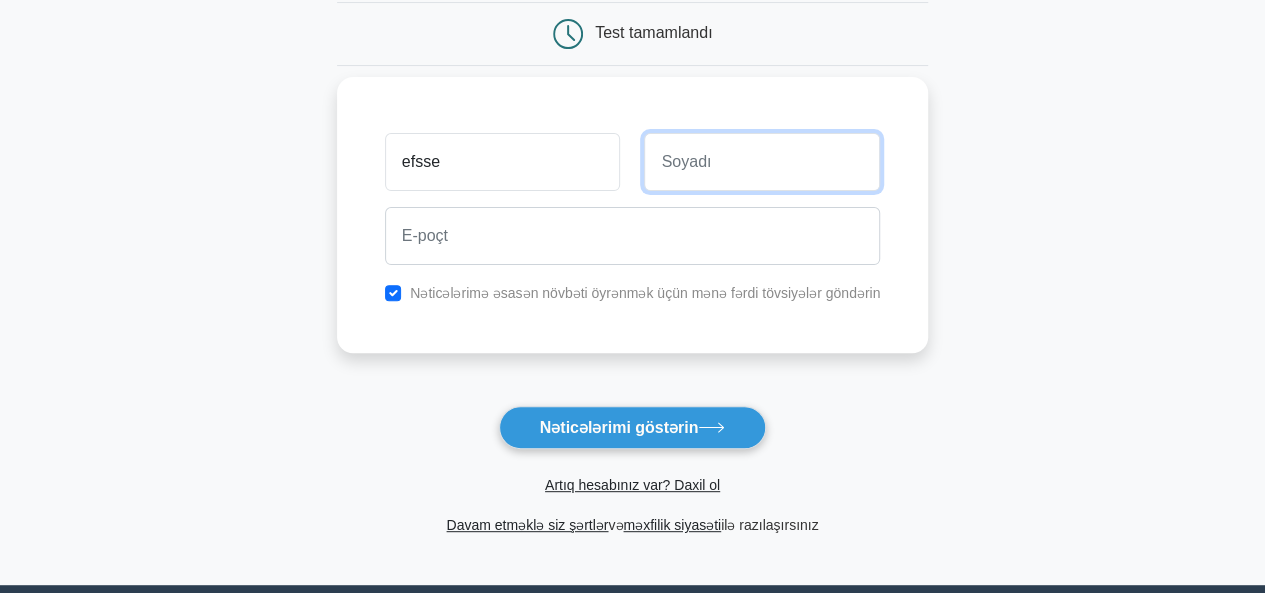 click at bounding box center [762, 162] 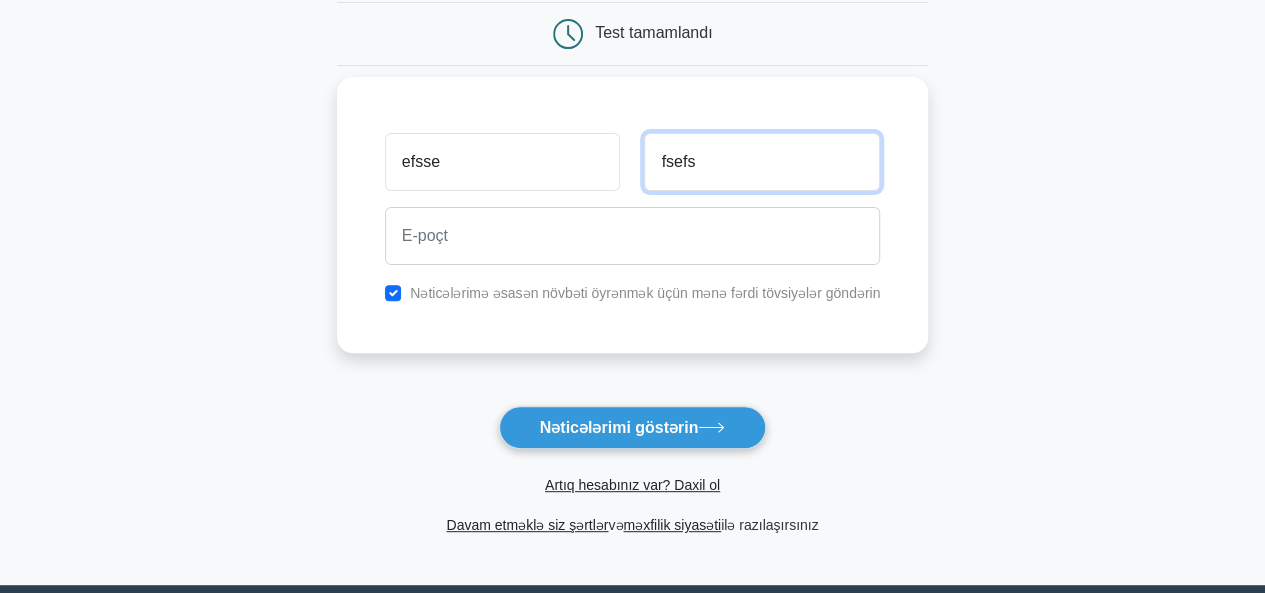 type on "fsefs" 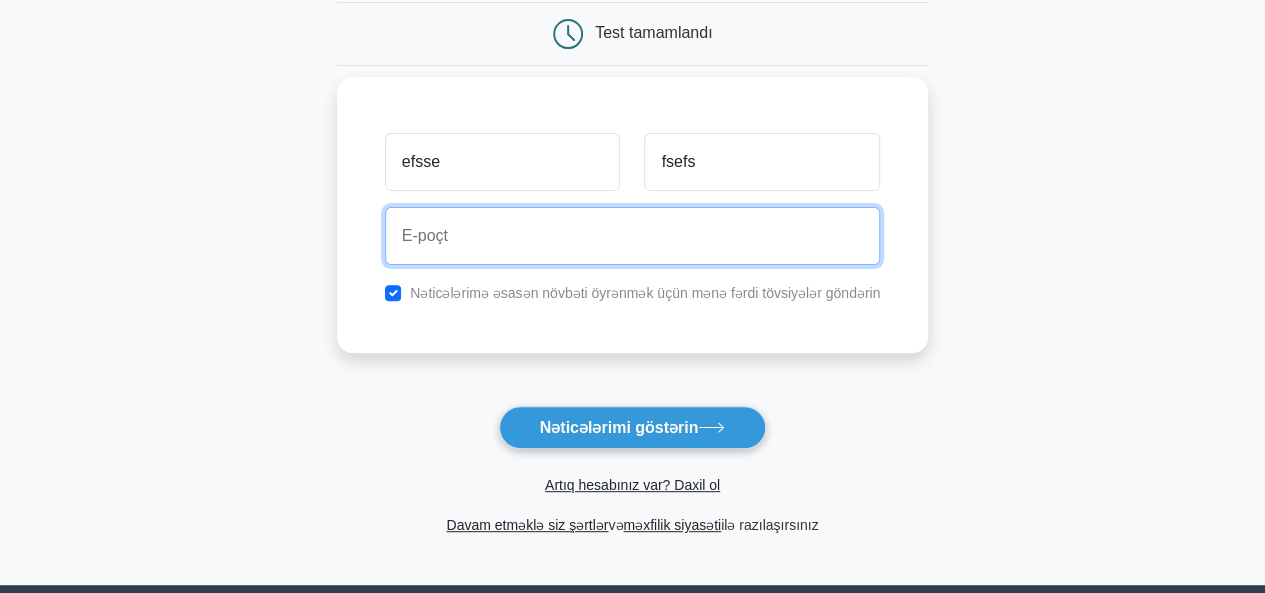 click at bounding box center (633, 236) 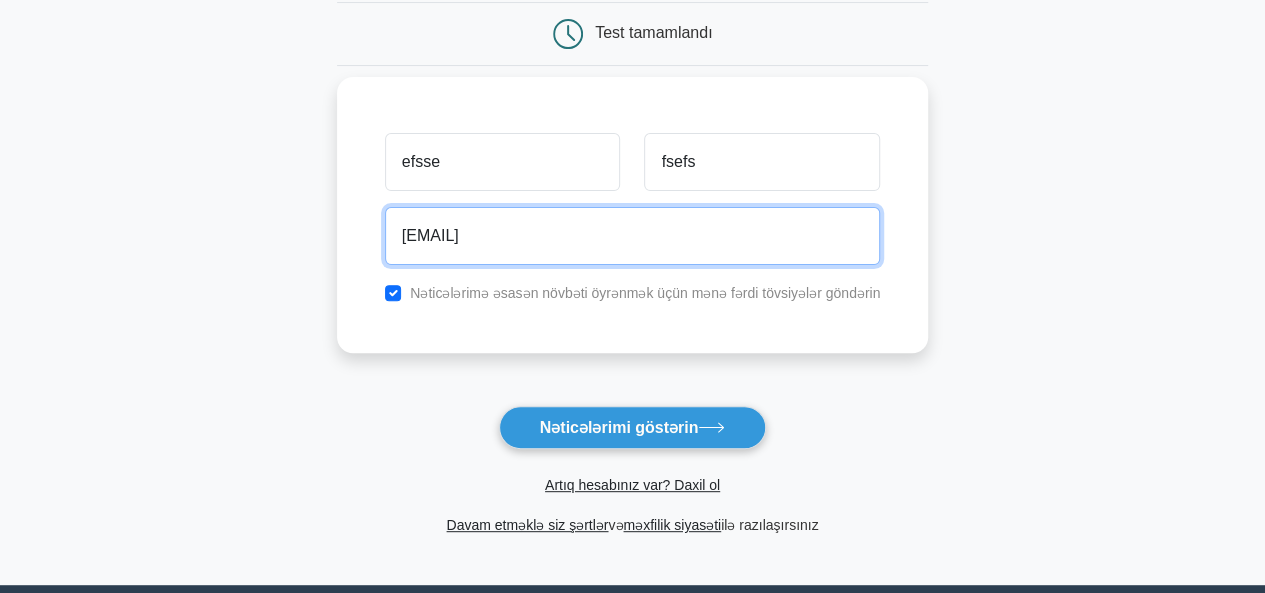 type on "amin.ferecov0002@gmail.com" 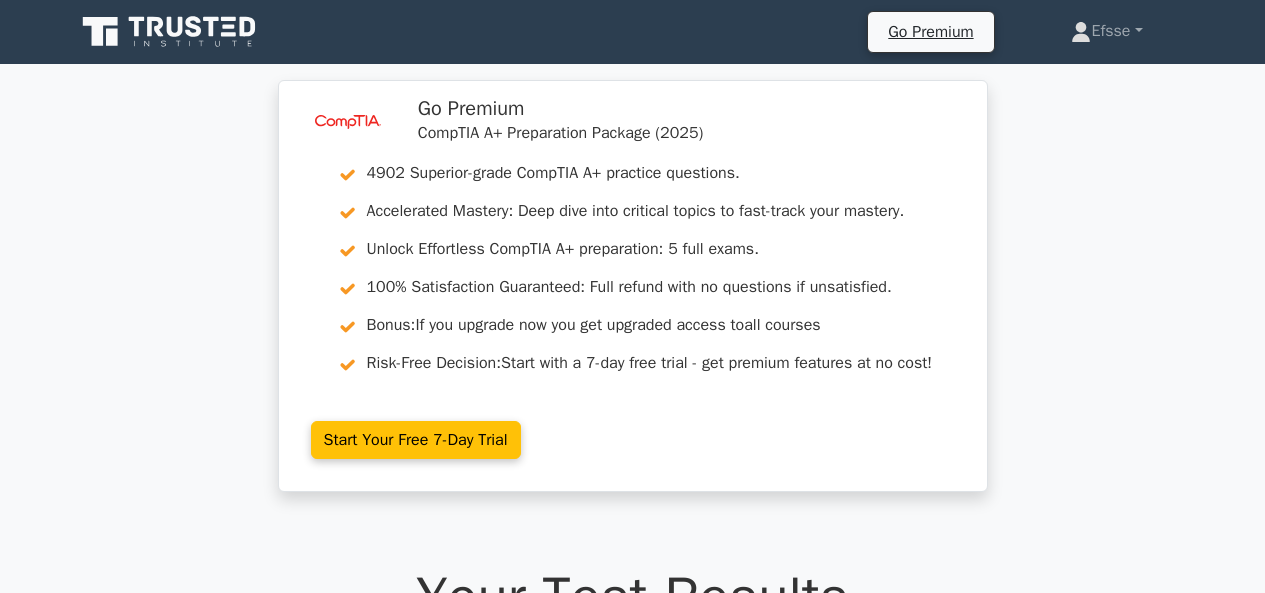 scroll, scrollTop: 0, scrollLeft: 0, axis: both 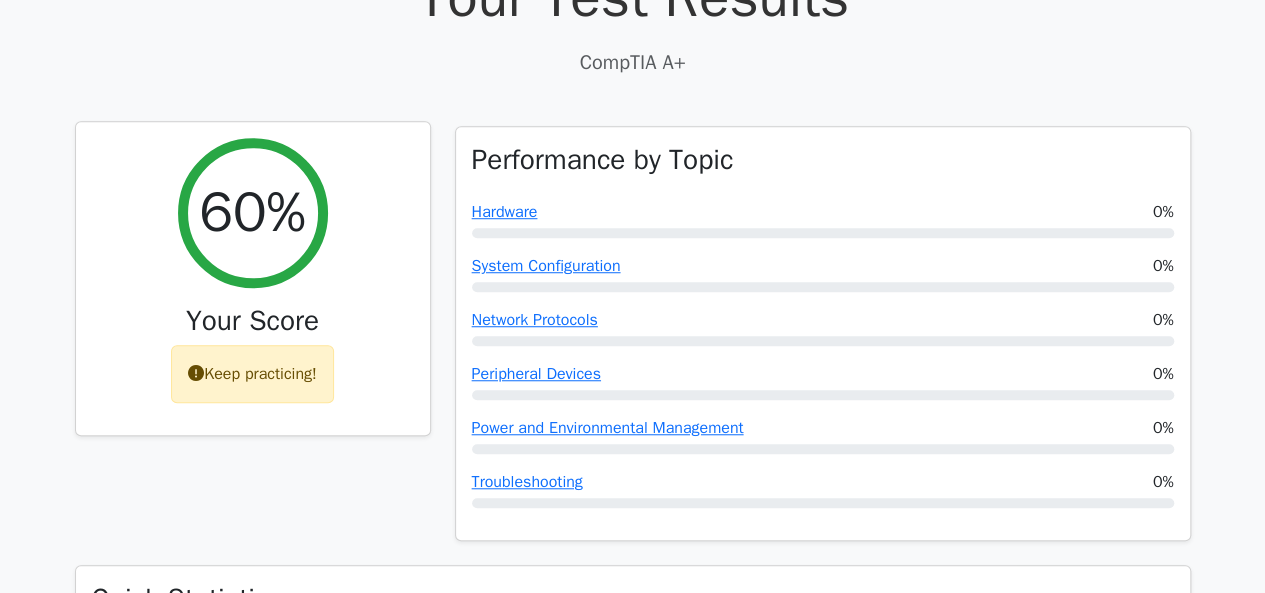 click on "Keep practicing!" at bounding box center [252, 374] 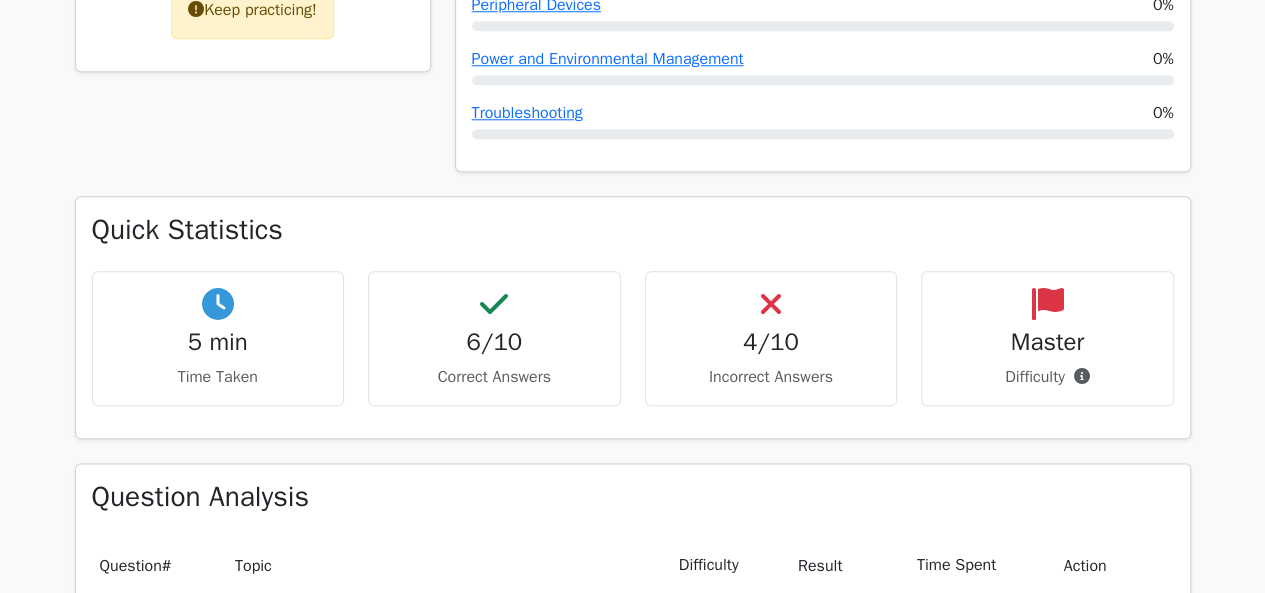 scroll, scrollTop: 982, scrollLeft: 0, axis: vertical 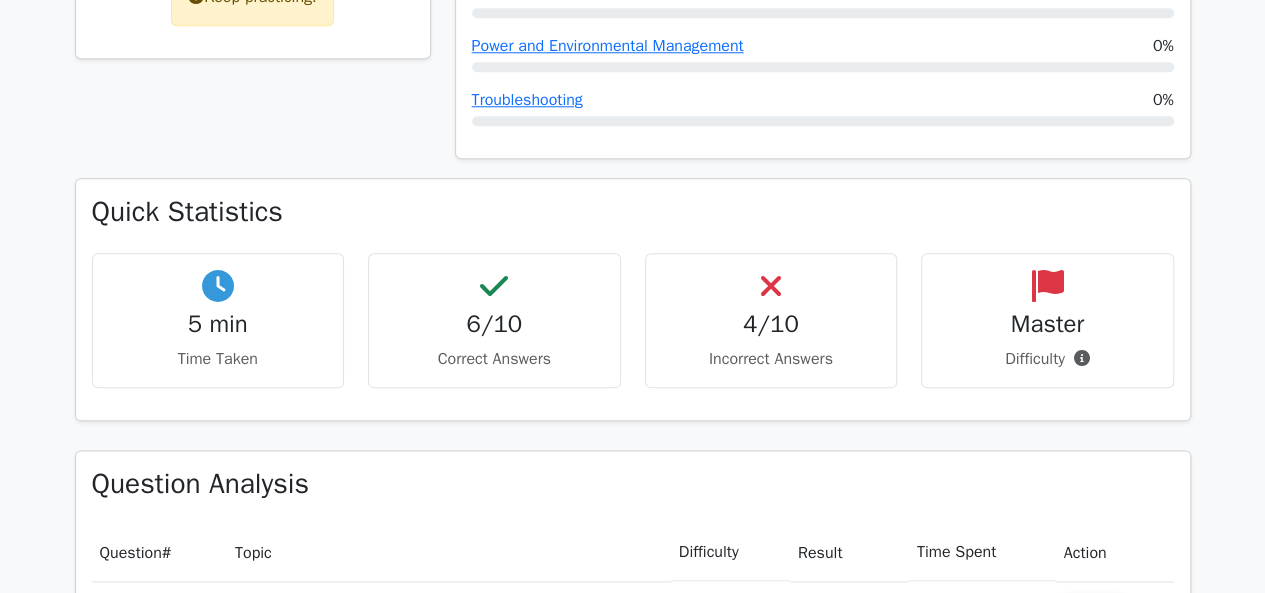 click on "4/10" at bounding box center (771, 324) 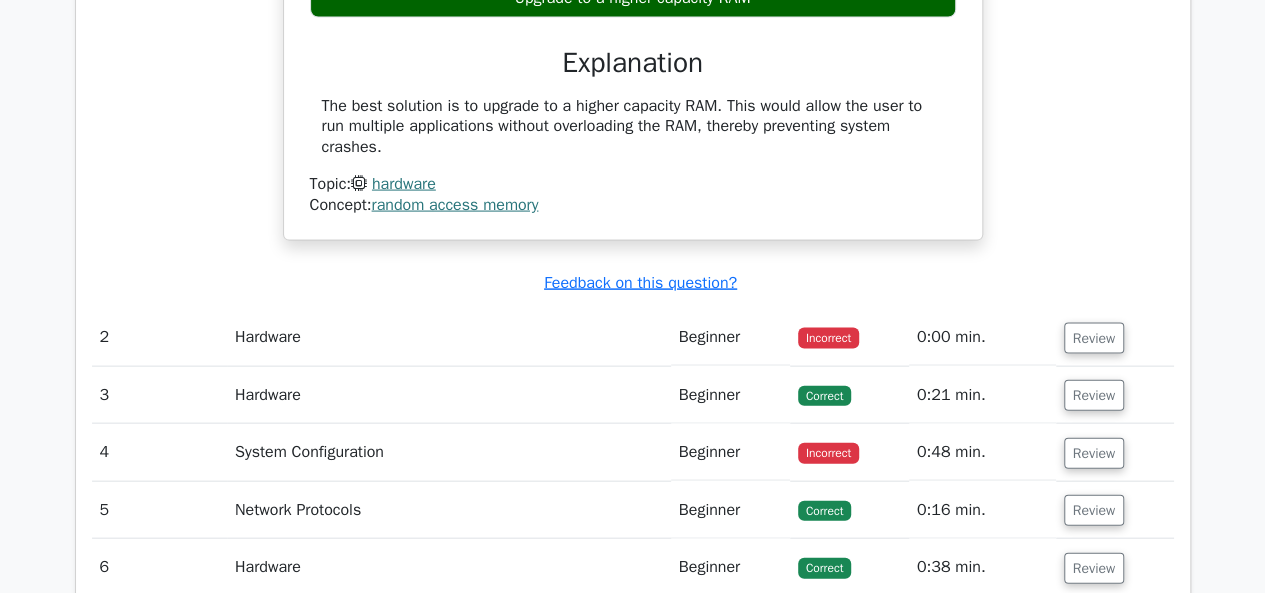 scroll, scrollTop: 2003, scrollLeft: 0, axis: vertical 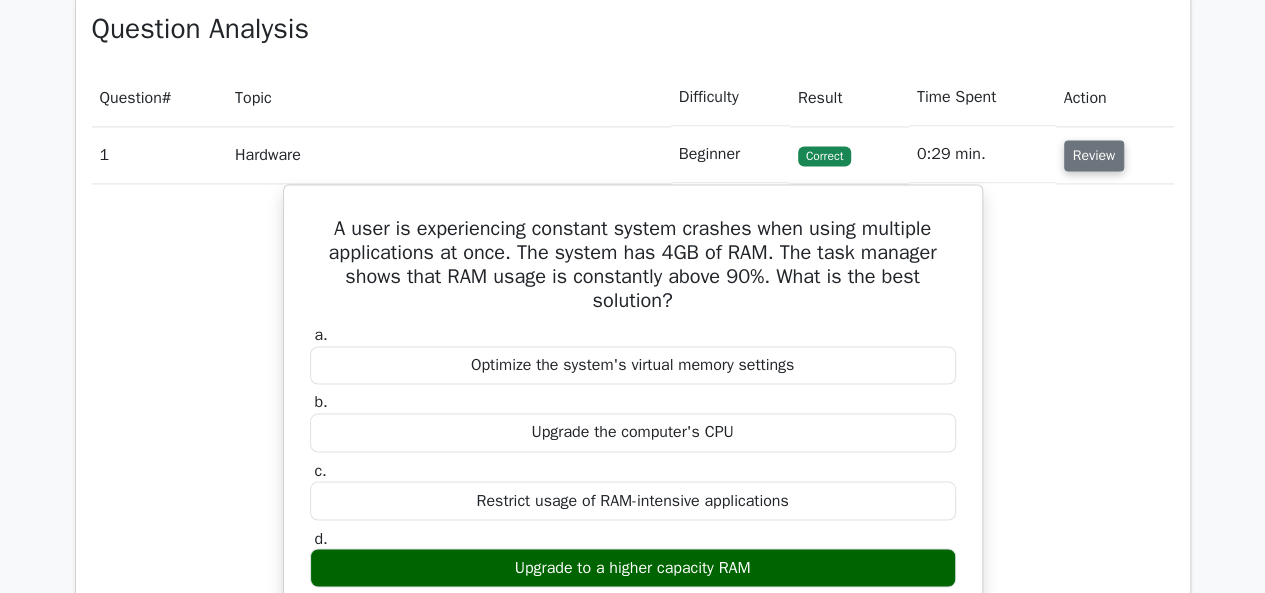click on "Review" at bounding box center [1094, 155] 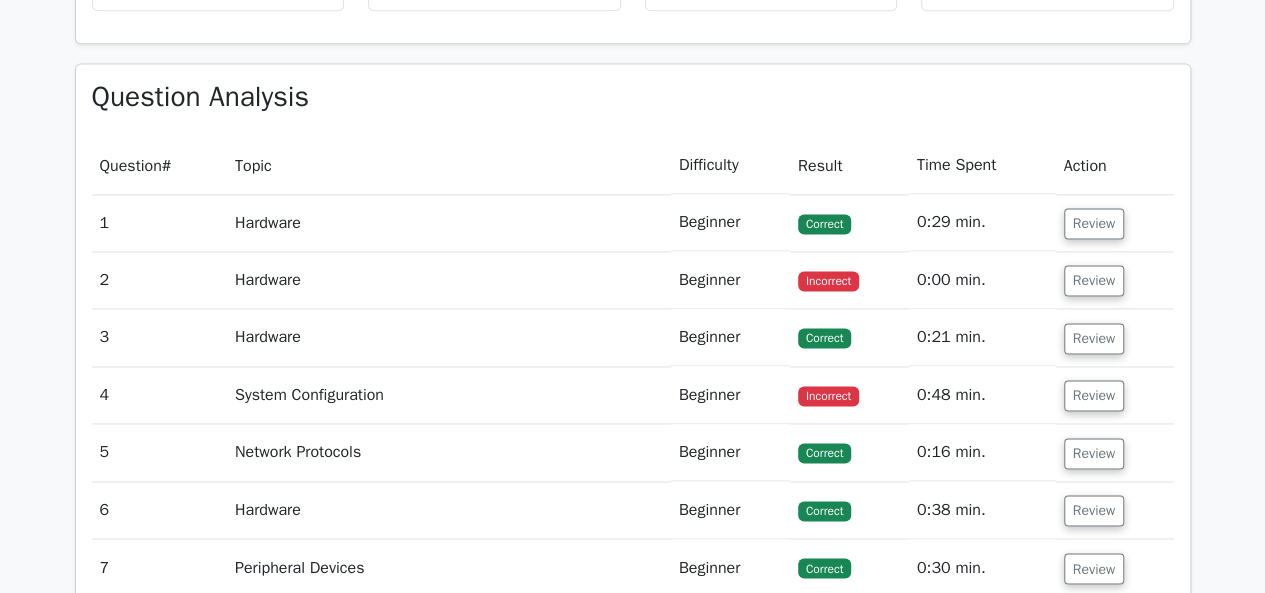 scroll, scrollTop: 1332, scrollLeft: 0, axis: vertical 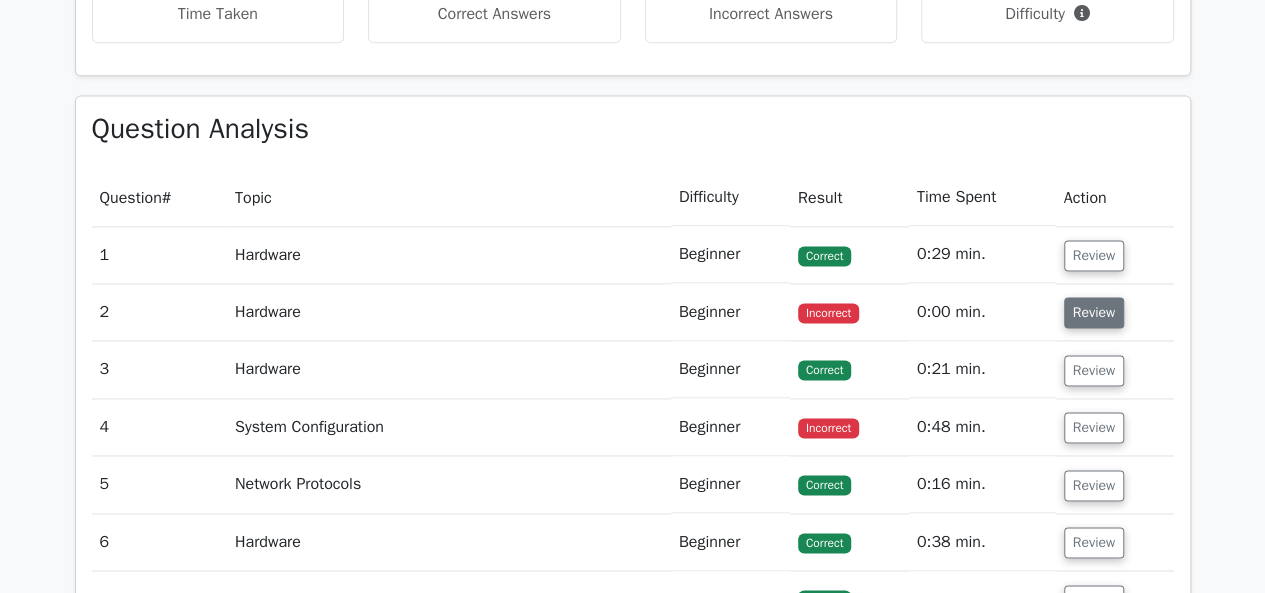 click on "Review" at bounding box center (1094, 312) 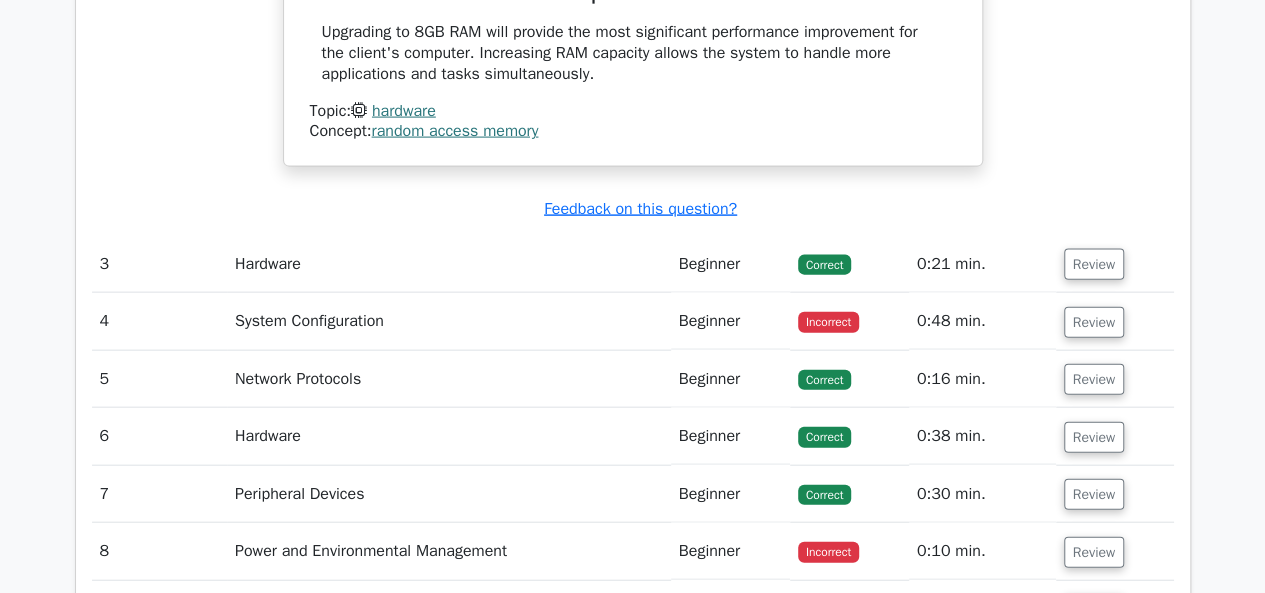 scroll, scrollTop: 2144, scrollLeft: 0, axis: vertical 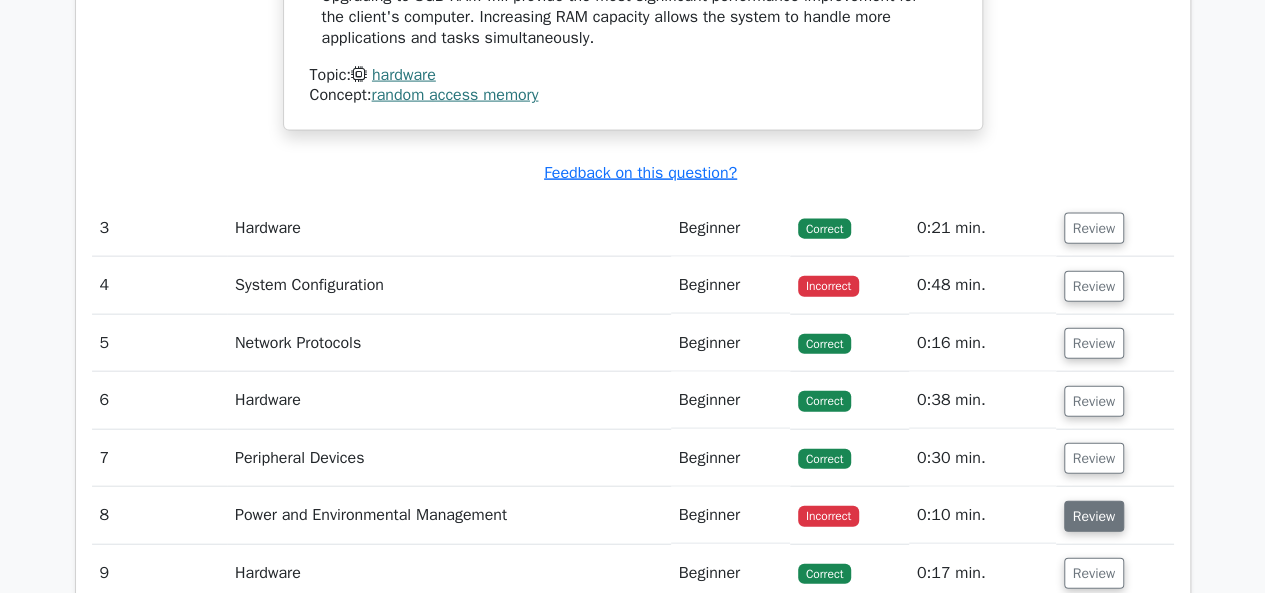 click on "Review" at bounding box center [1094, 516] 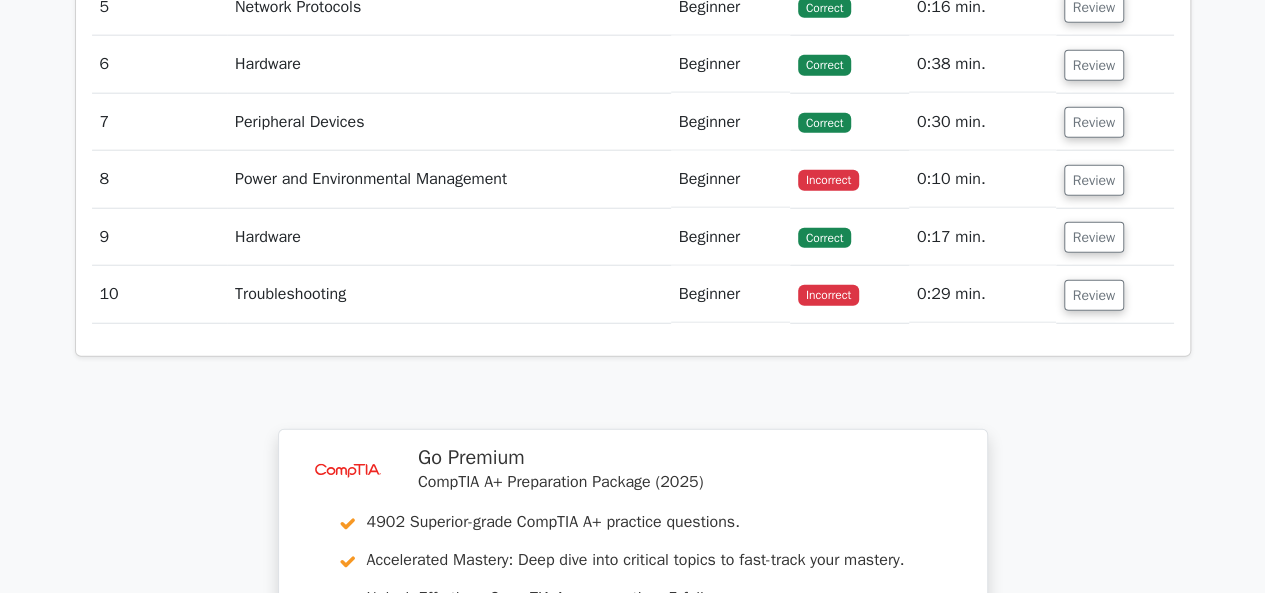 scroll, scrollTop: 2489, scrollLeft: 0, axis: vertical 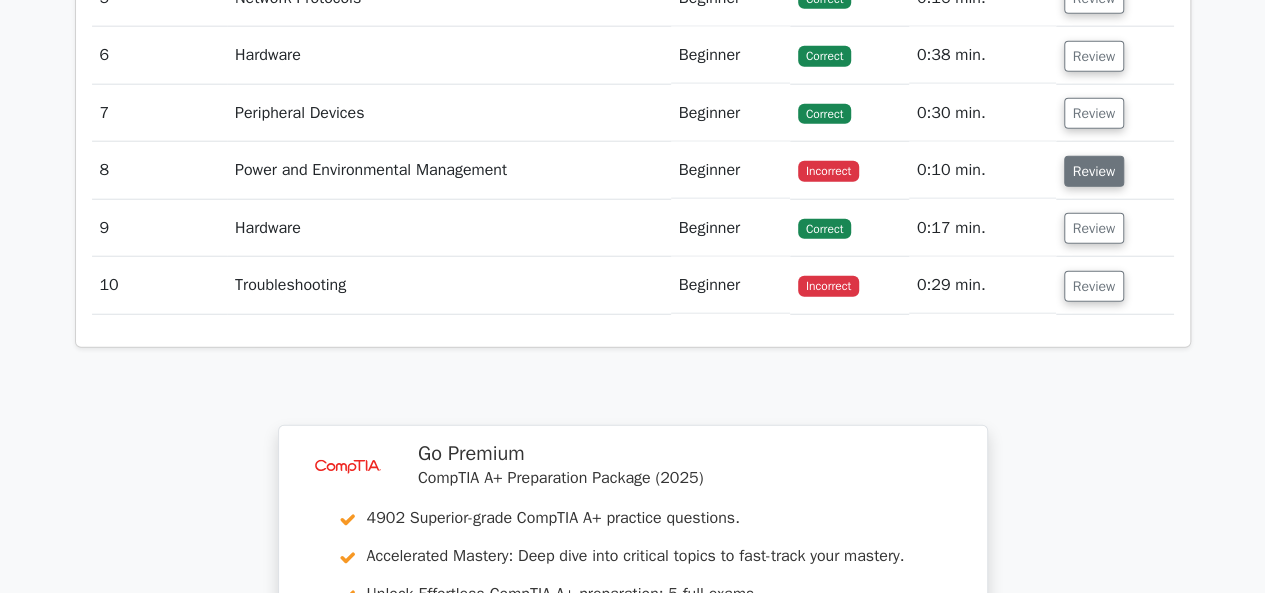 click on "Review" at bounding box center (1094, 171) 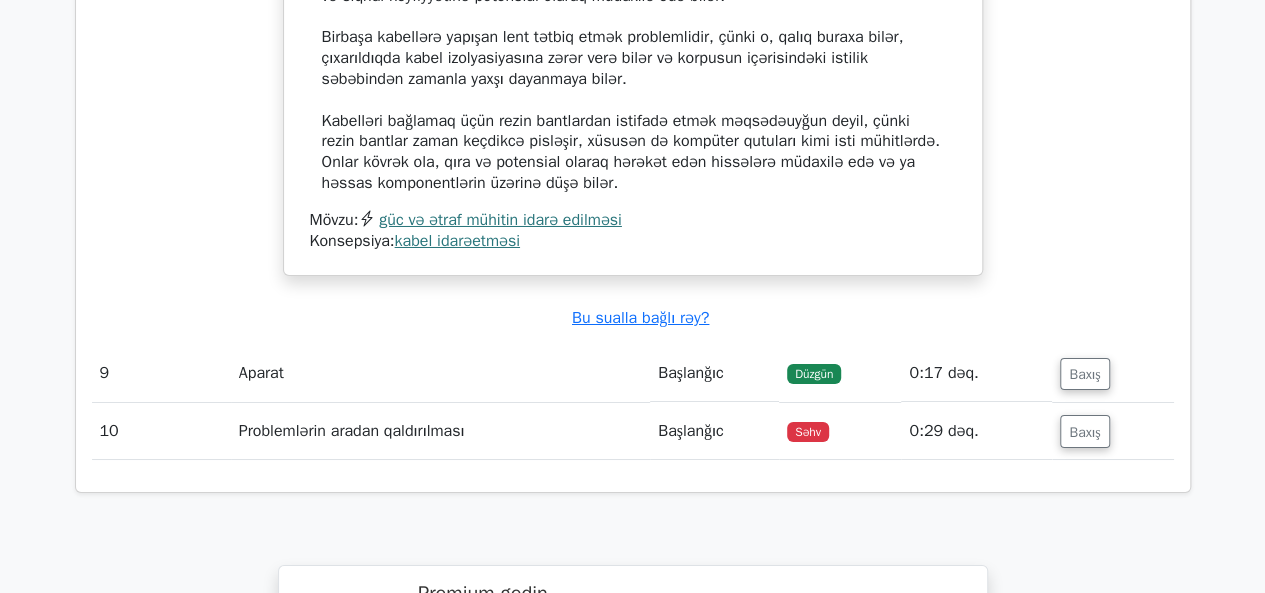 scroll, scrollTop: 3456, scrollLeft: 0, axis: vertical 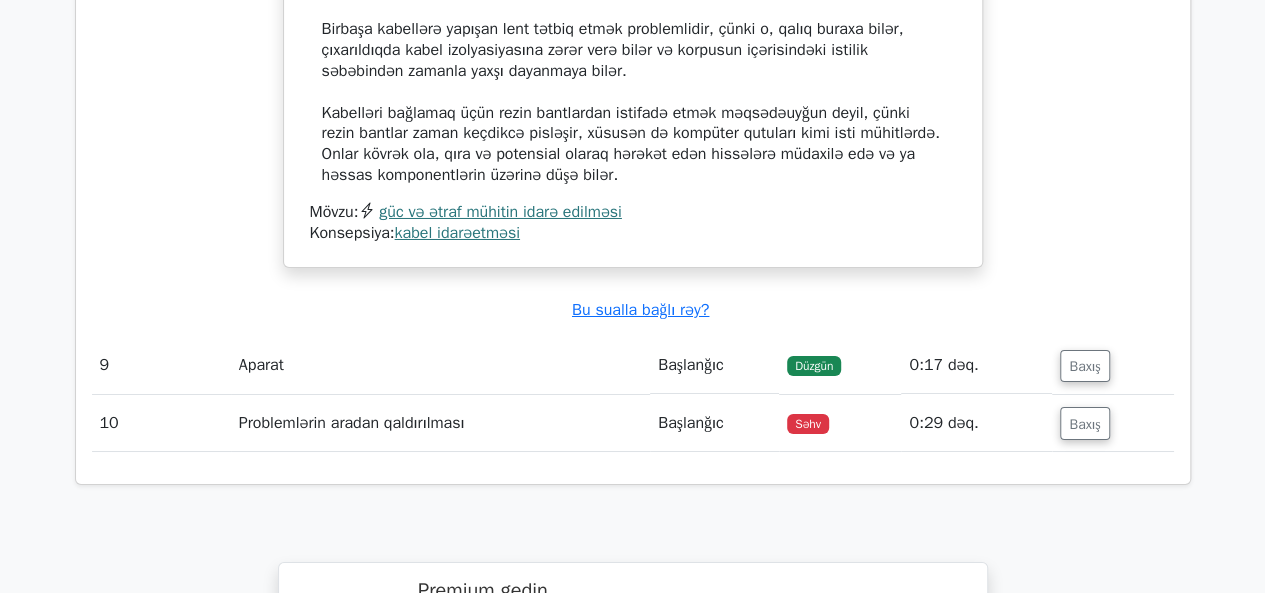 click on "Başlanğıc" at bounding box center (714, 423) 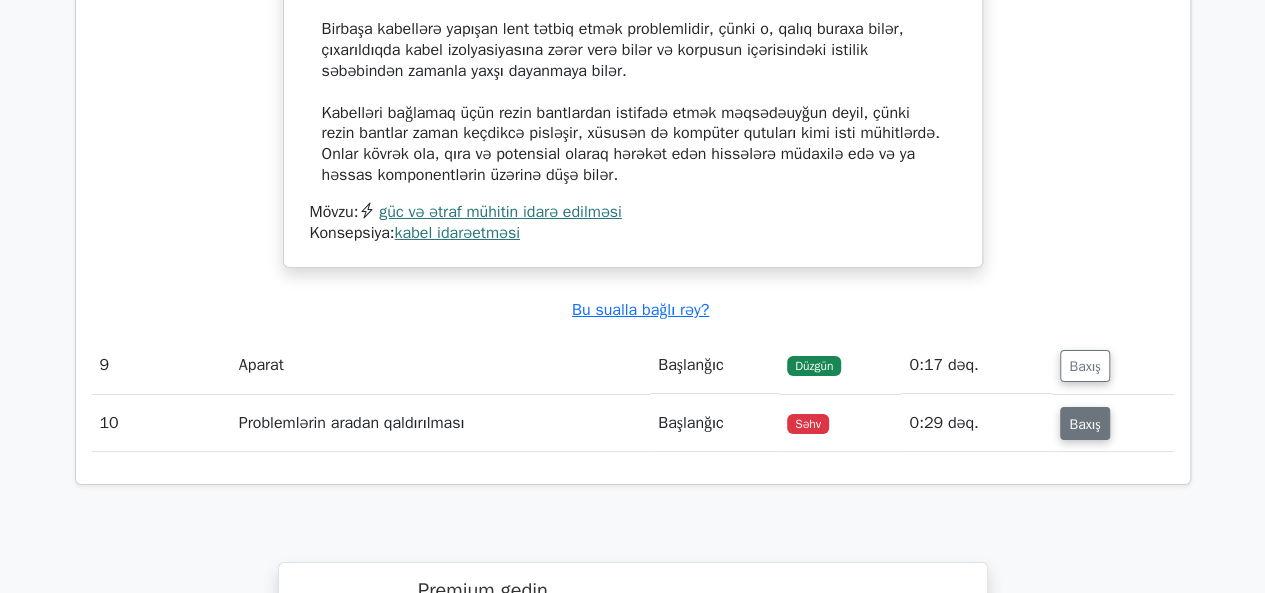 click on "Baxış" at bounding box center (1084, 423) 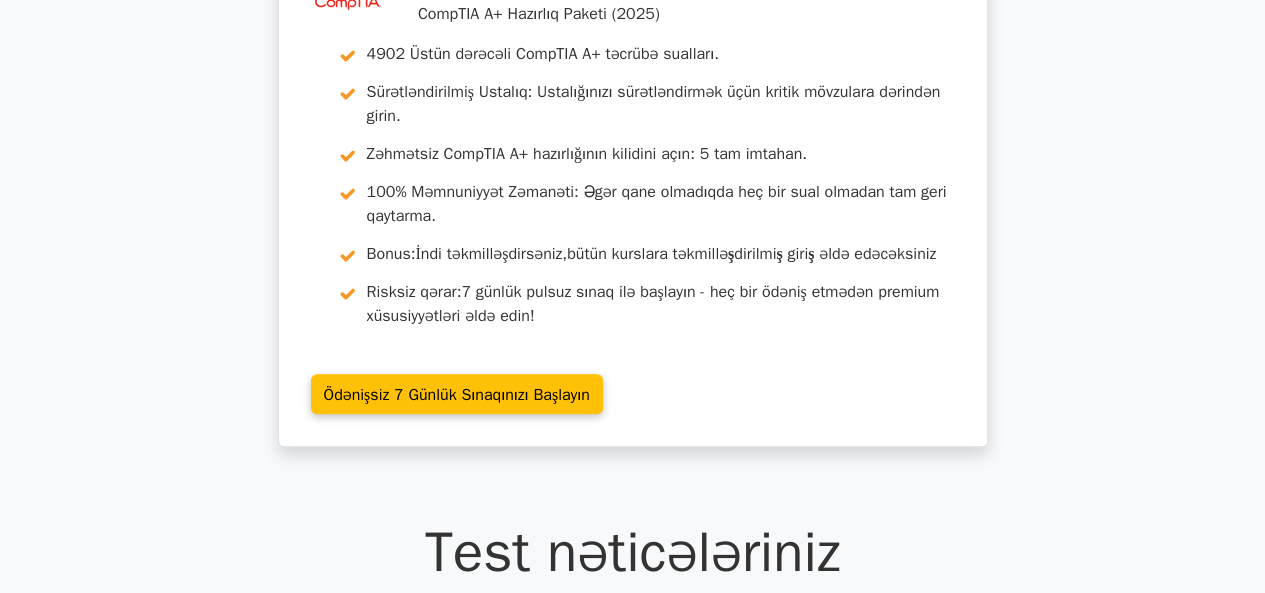 scroll, scrollTop: 0, scrollLeft: 0, axis: both 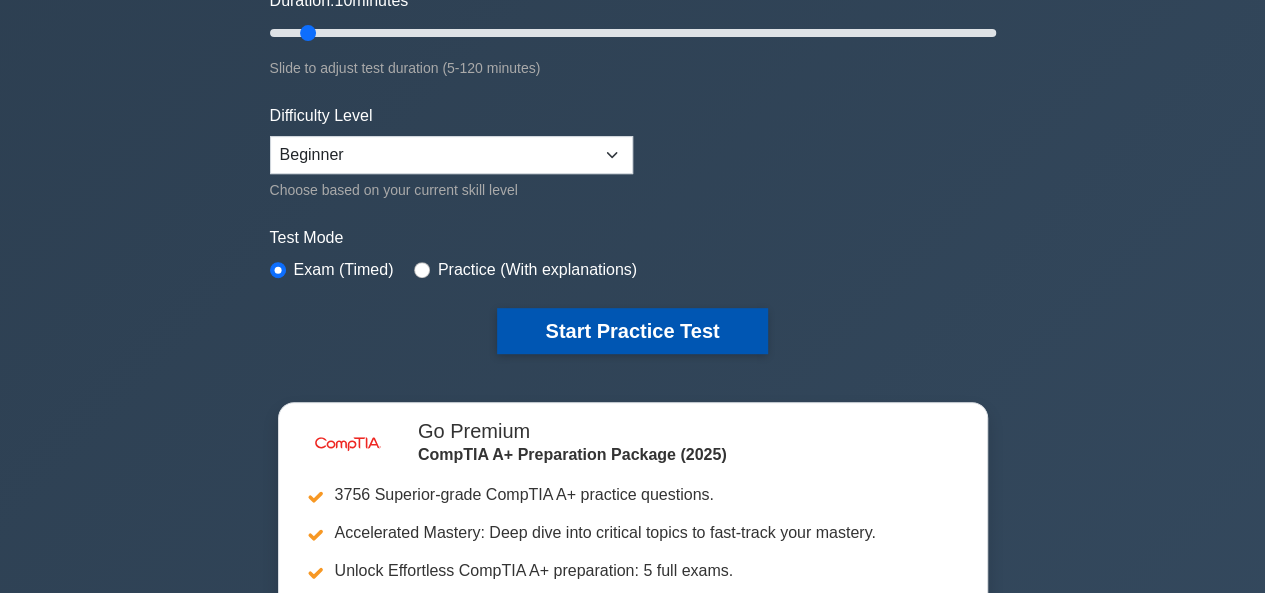 click on "Start Practice Test" at bounding box center (632, 331) 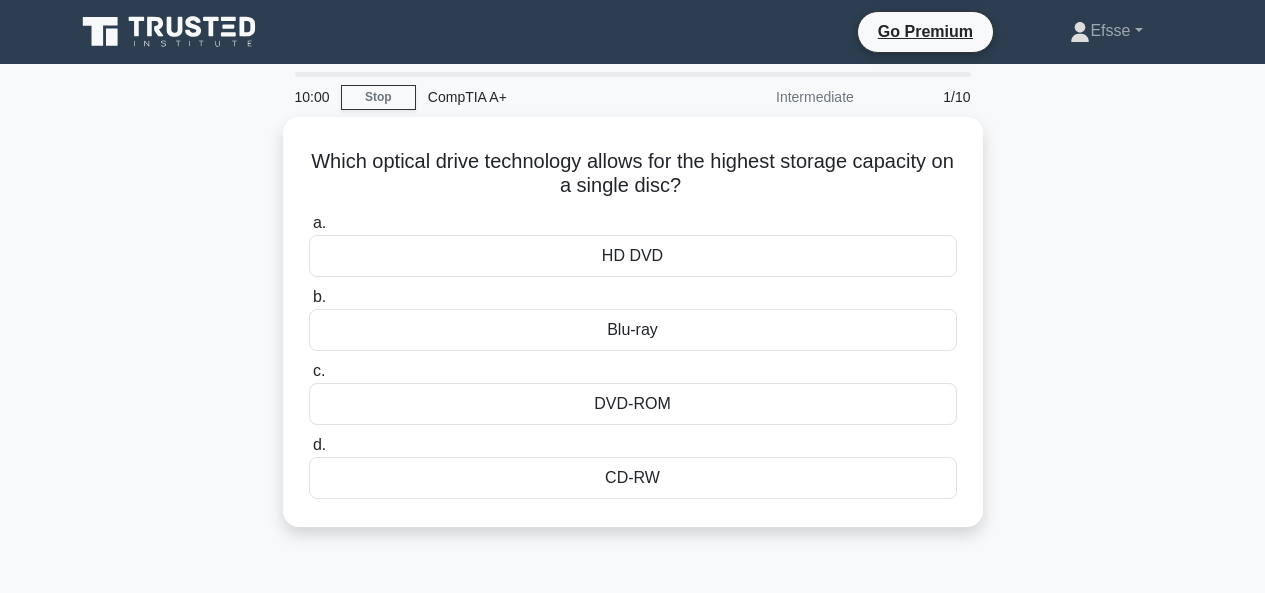 scroll, scrollTop: 0, scrollLeft: 0, axis: both 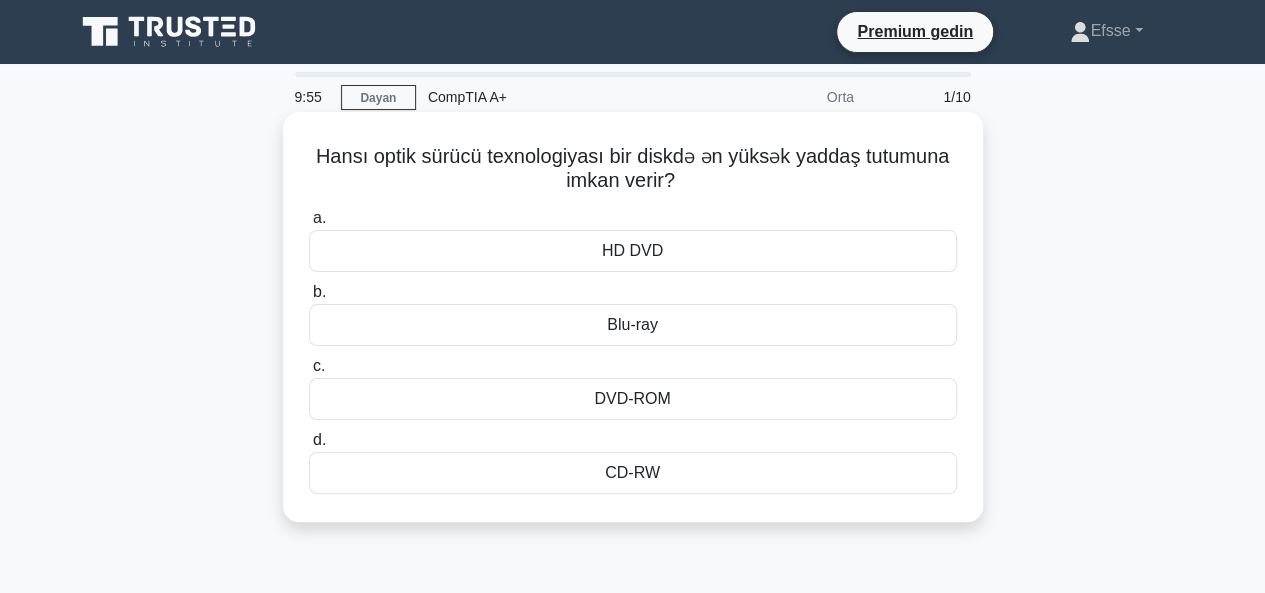 click on "Hansı optik sürücü texnologiyası bir diskdə ən yüksək yaddaş tutumuna imkan verir?
.spinner_0XTQ{transform-origin:center;animation:spinner_y6GP .75s linear infinite}@keyframes spinner_y6GP{100%{transform:rotate(360deg)}}" at bounding box center [633, 169] 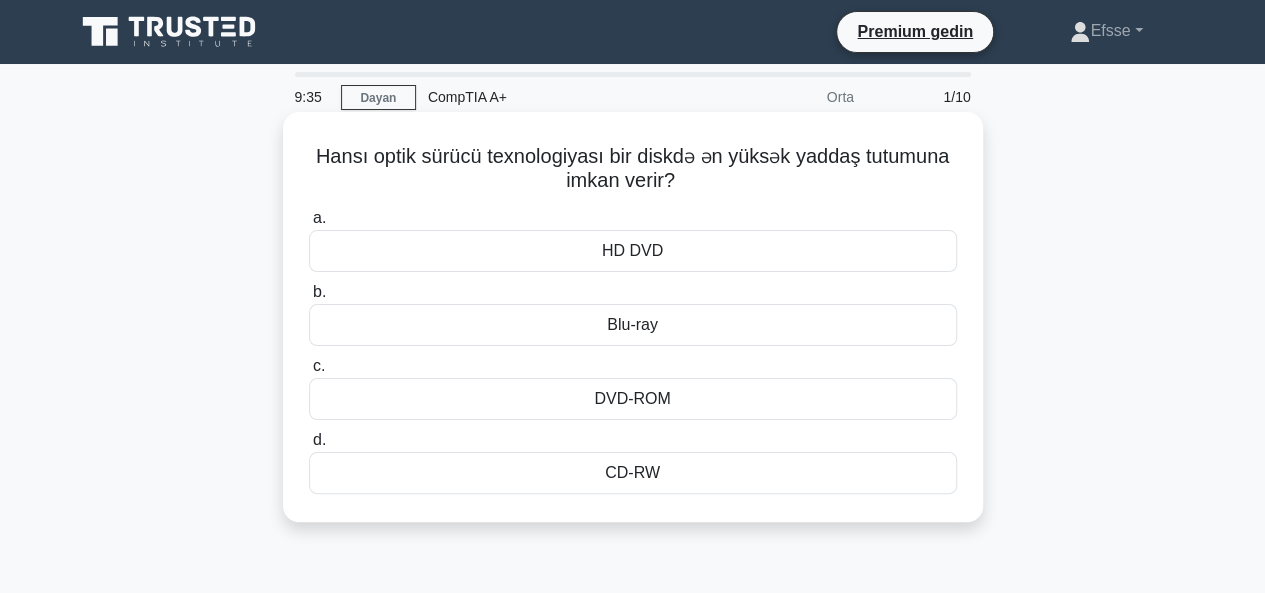 click on "HD DVD" at bounding box center (633, 251) 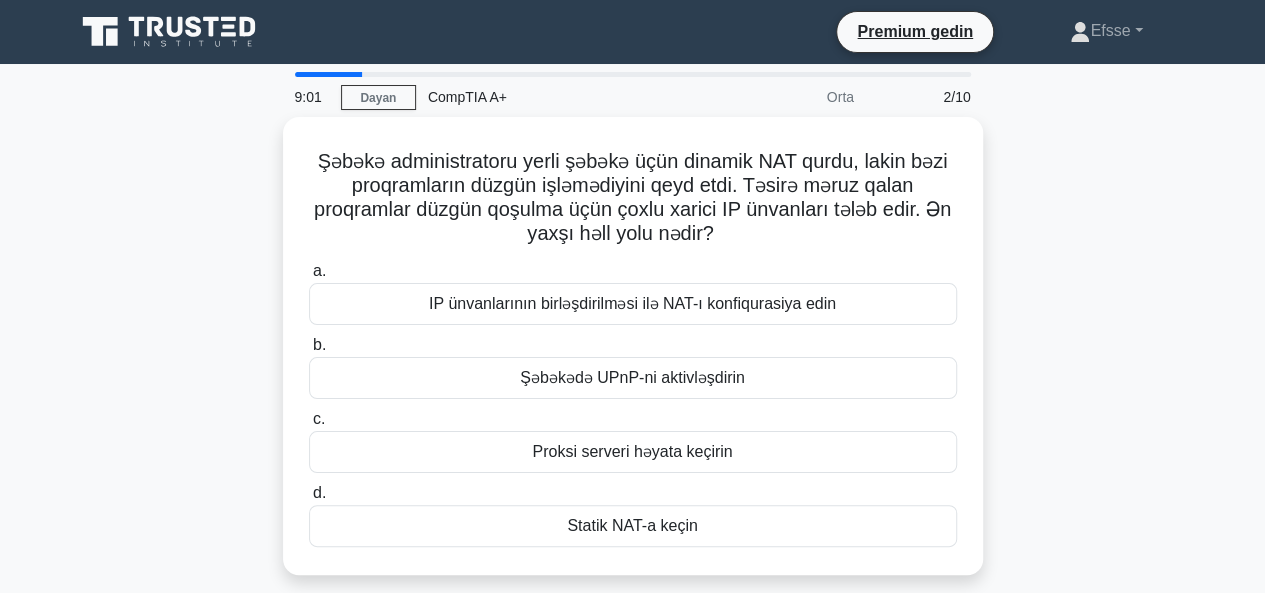 click on "d.
Statik NAT-a keçin" at bounding box center [633, 514] 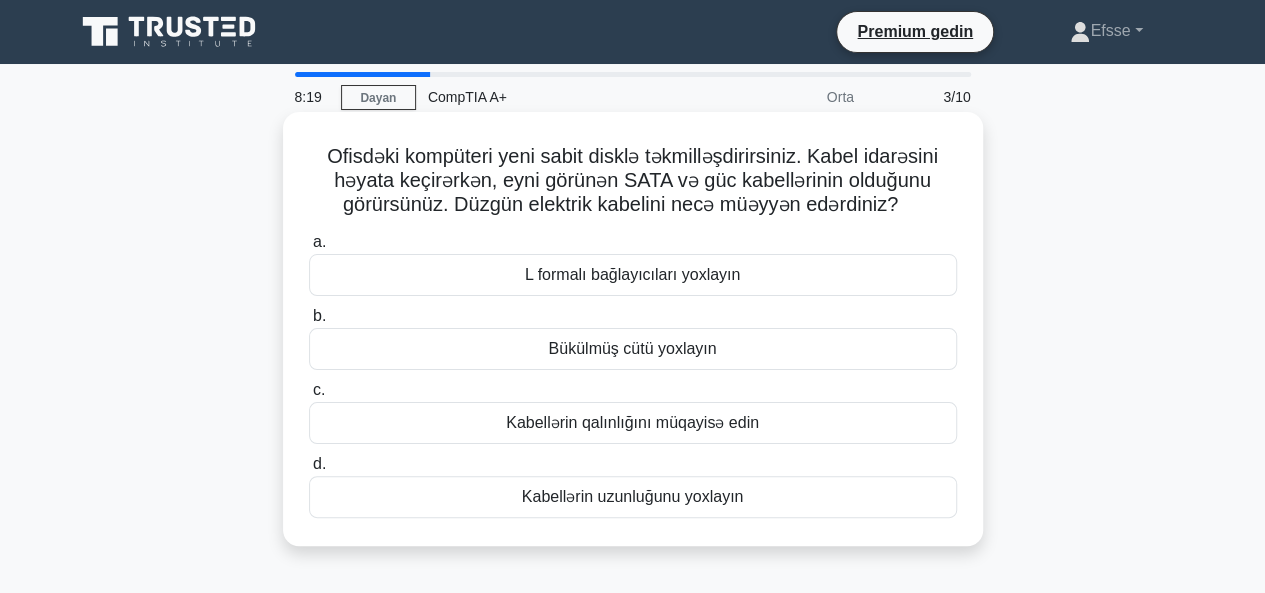 click on "L formalı bağlayıcıları yoxlayın" at bounding box center [633, 275] 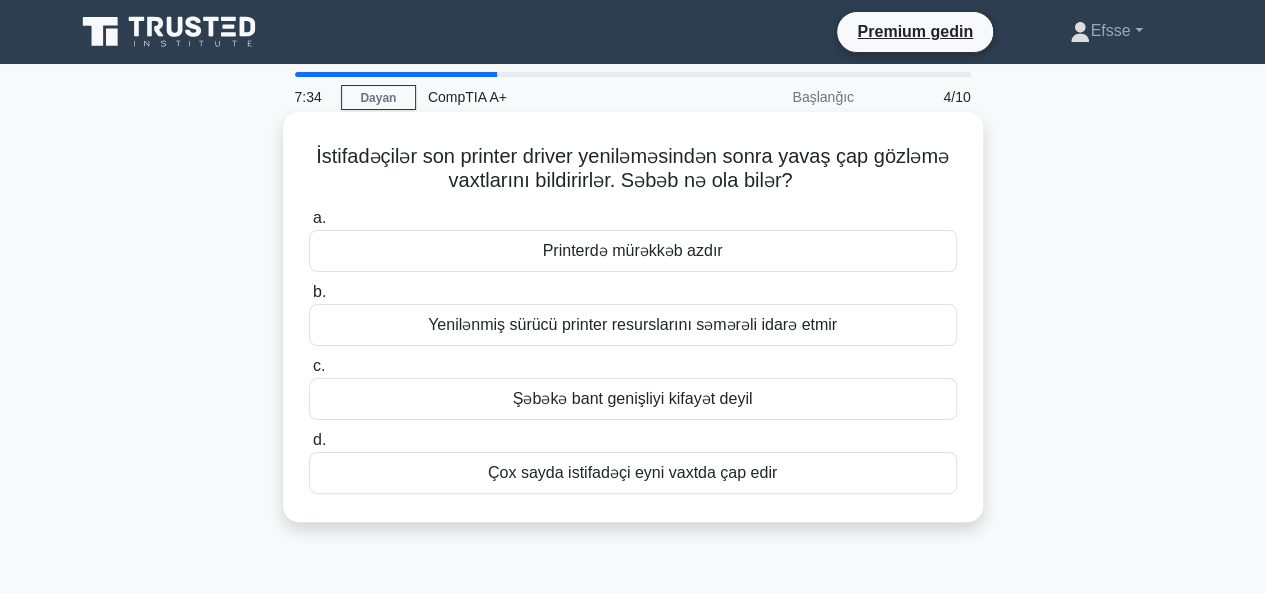 click on "Yenilənmiş sürücü printer resurslarını səmərəli idarə etmir" at bounding box center [632, 324] 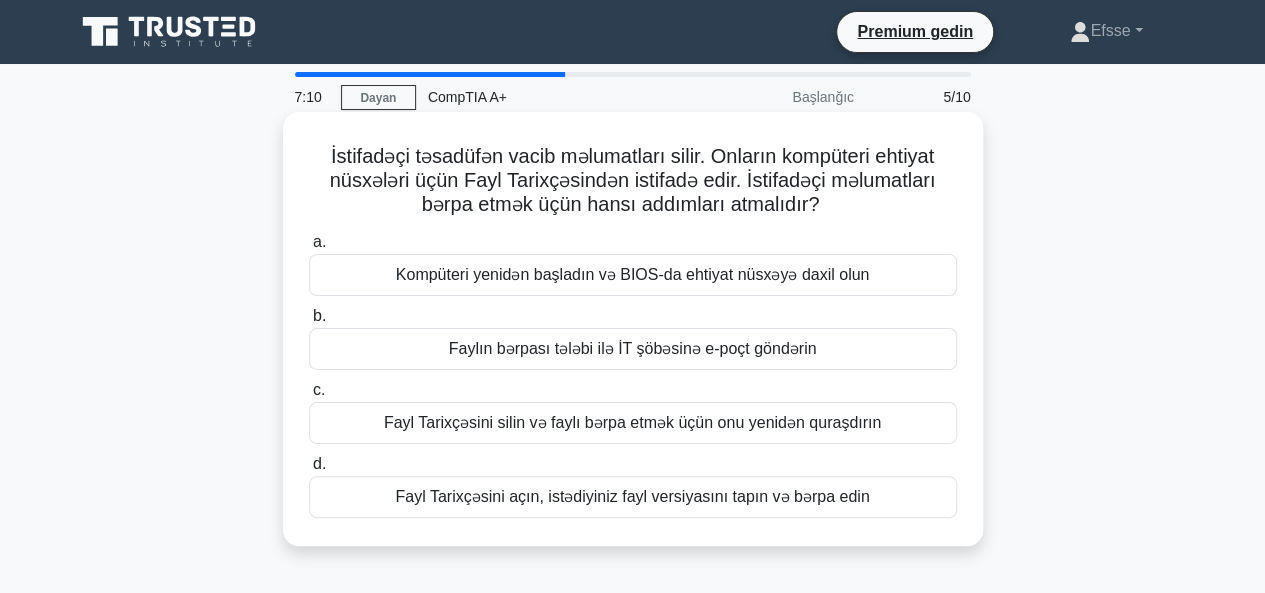 click on "Faylın bərpası tələbi ilə İT şöbəsinə e-poçt göndərin" at bounding box center (633, 348) 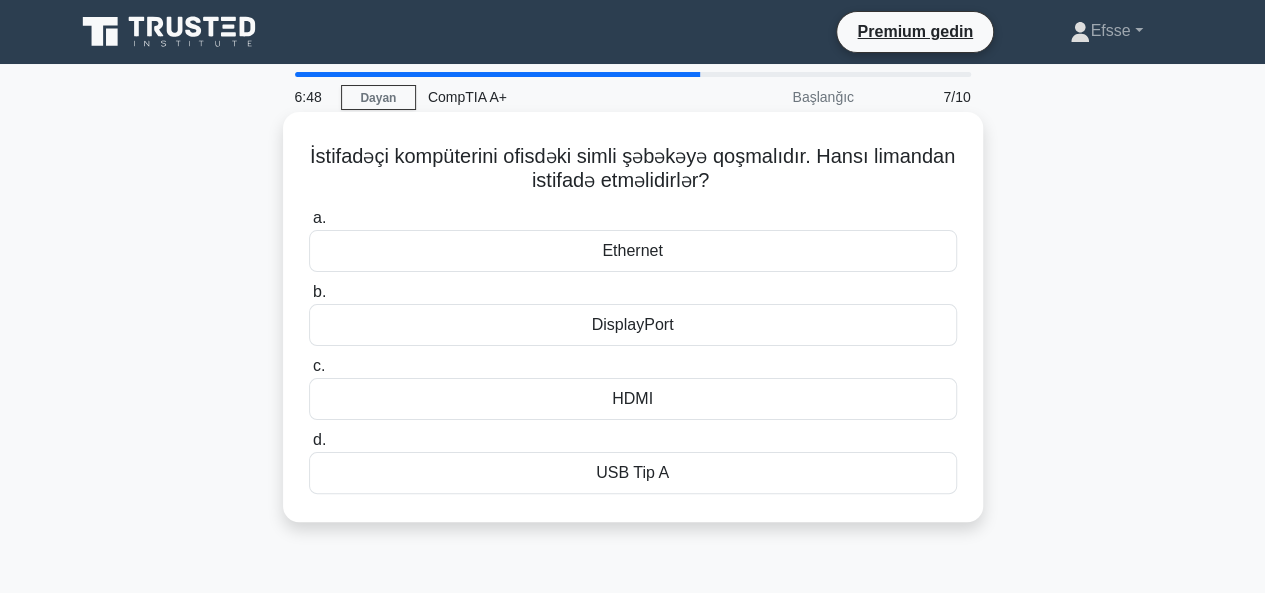 click on "Ethernet" at bounding box center [633, 251] 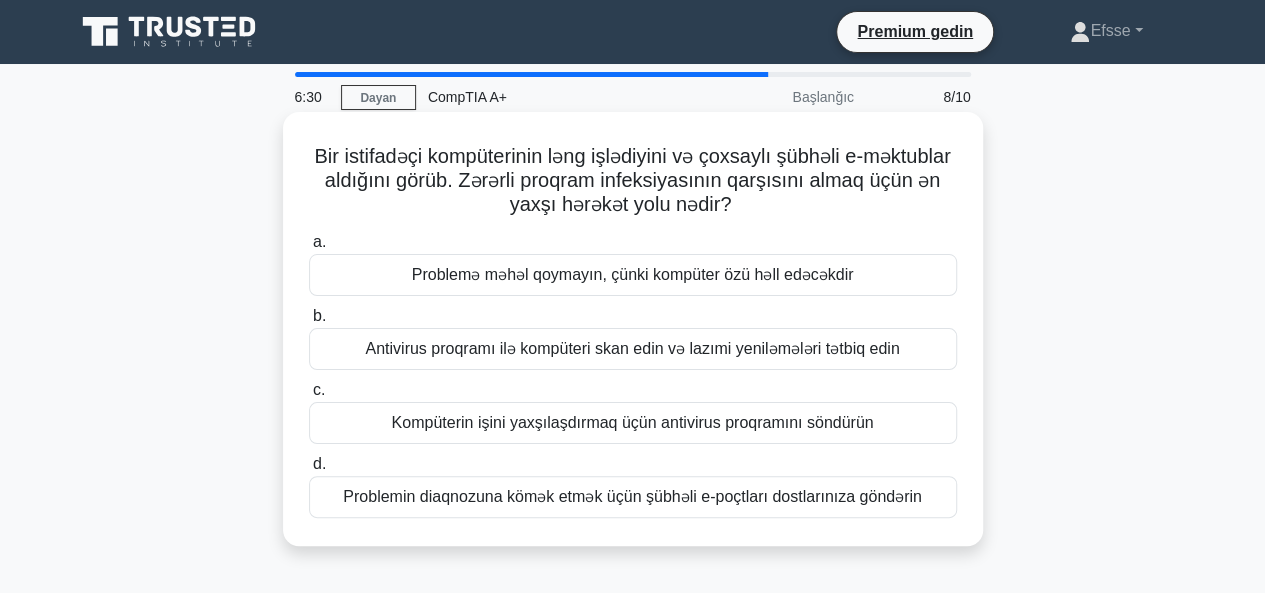 click on "Antivirus proqramı ilə kompüteri skan edin və lazımi yeniləmələri tətbiq edin" at bounding box center [632, 348] 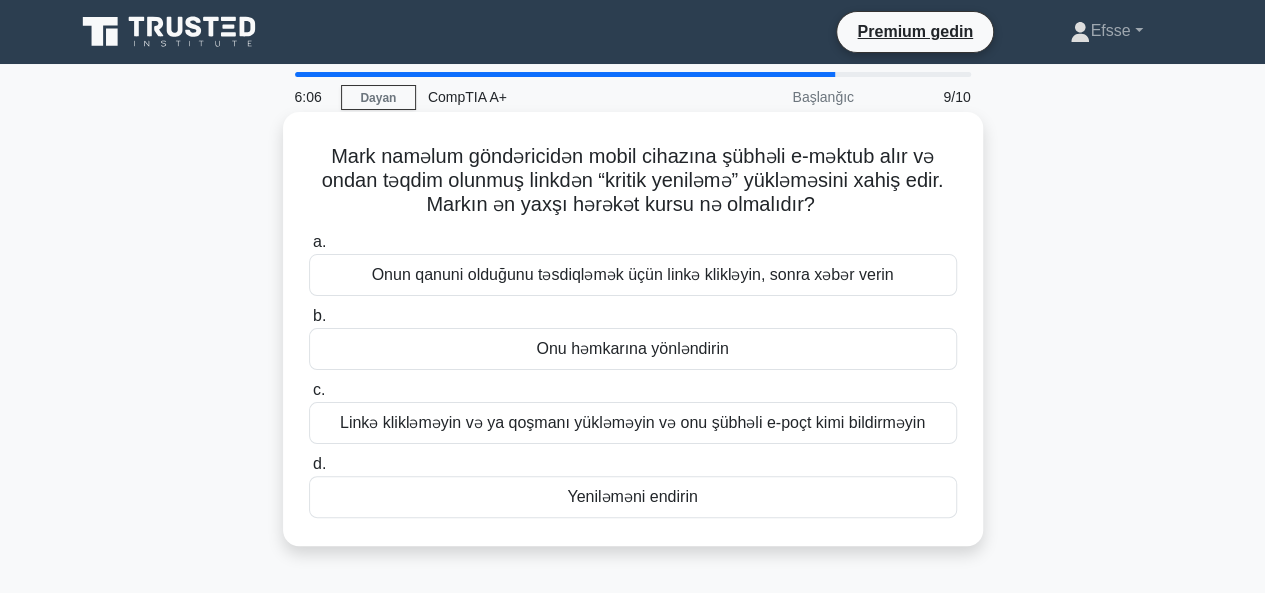 click on "Onu həmkarına yönləndirin" at bounding box center [632, 348] 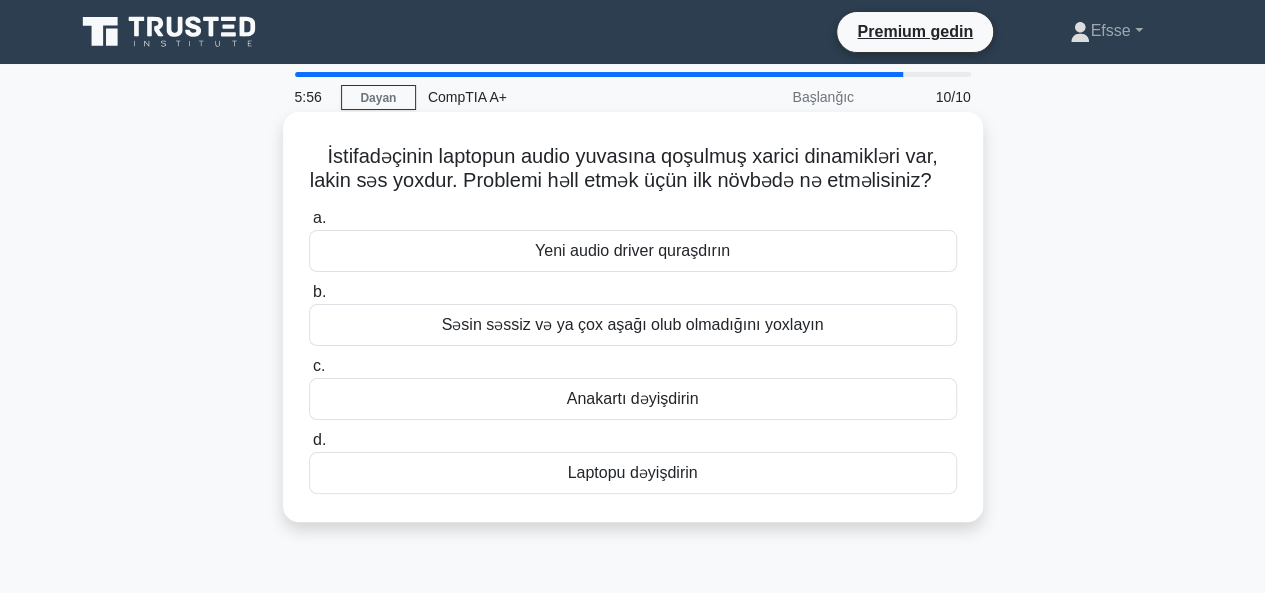 click on "Yeni audio driver quraşdırın" at bounding box center (632, 250) 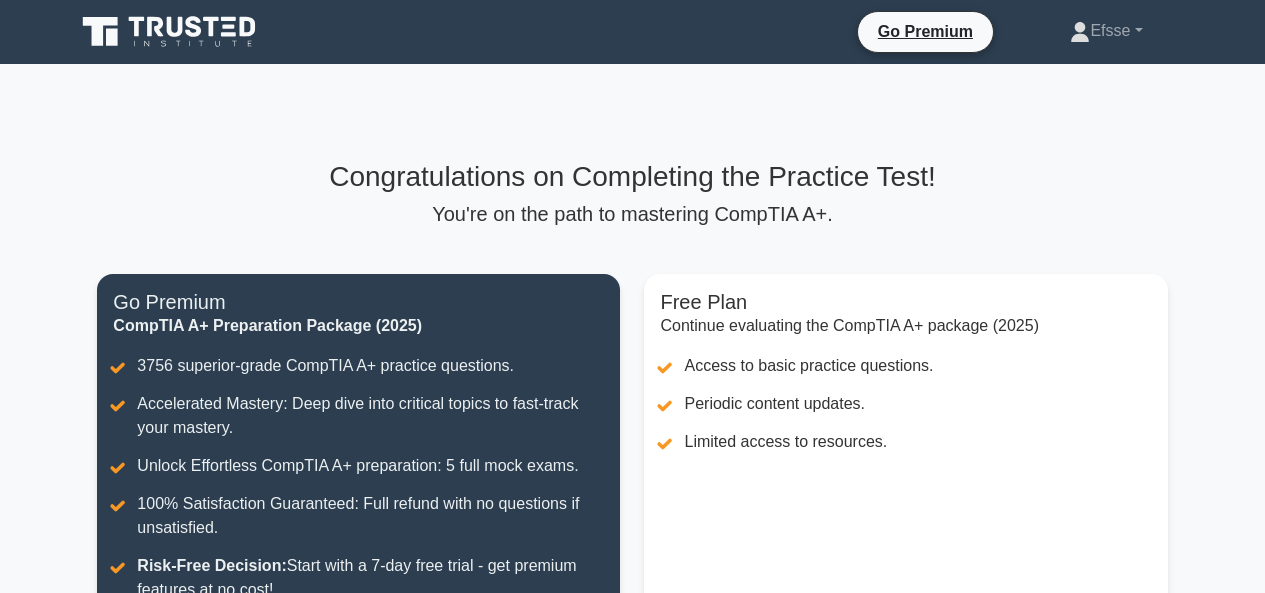 scroll, scrollTop: 0, scrollLeft: 0, axis: both 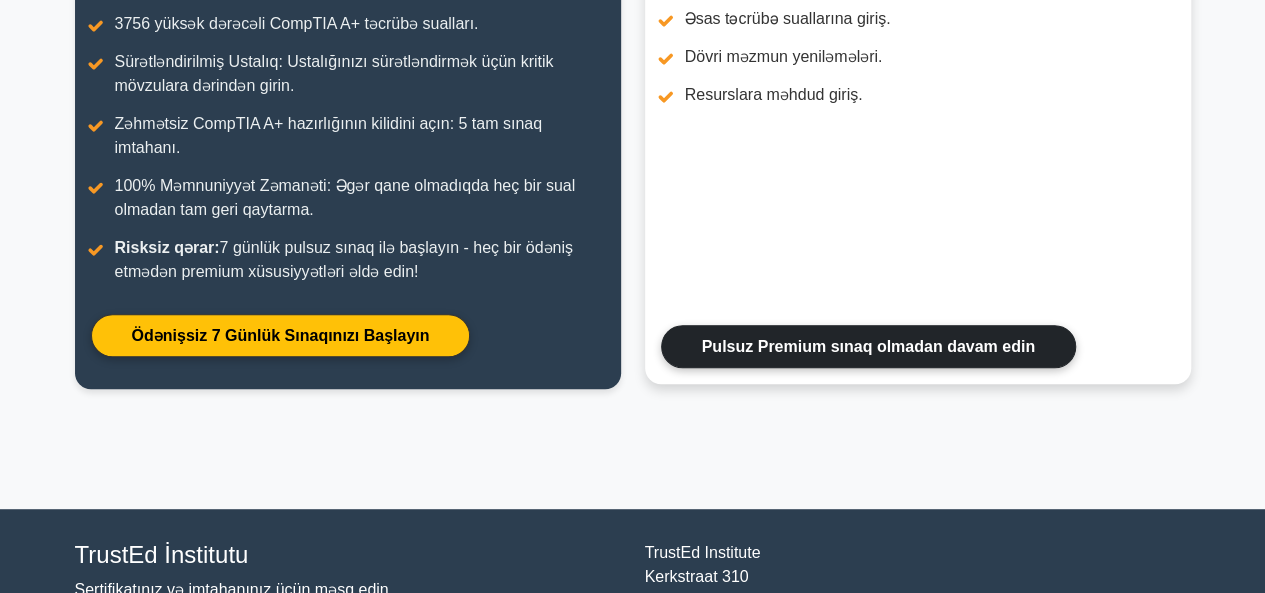 click on "Pulsuz Premium sınaq olmadan davam edin" at bounding box center [868, 346] 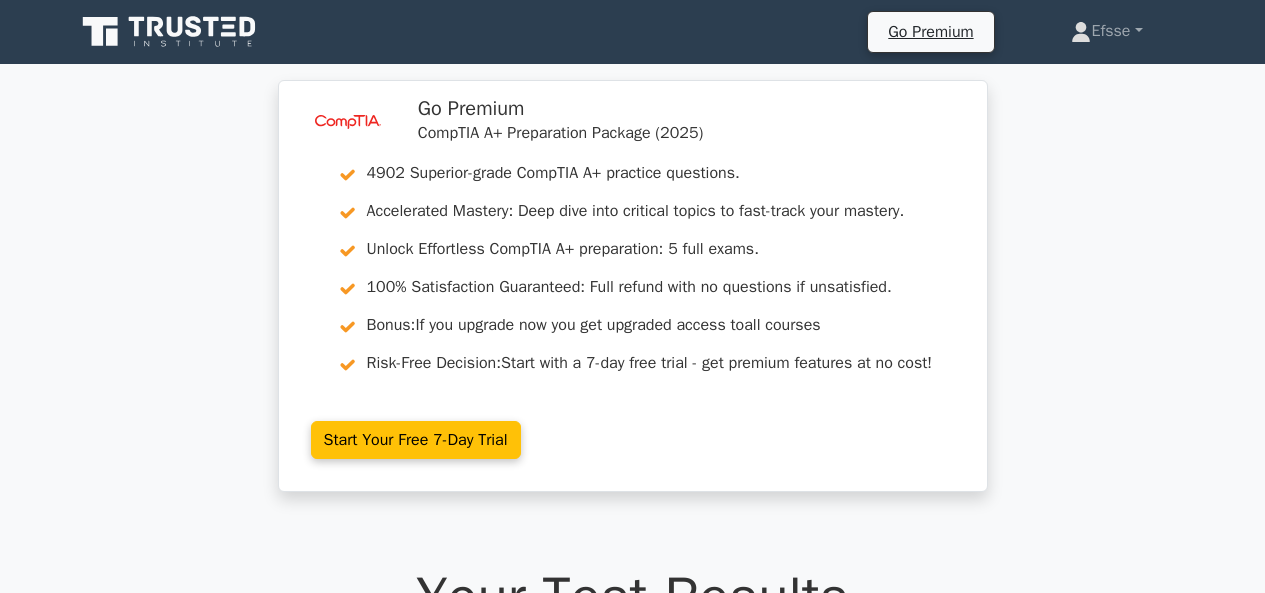 scroll, scrollTop: 0, scrollLeft: 0, axis: both 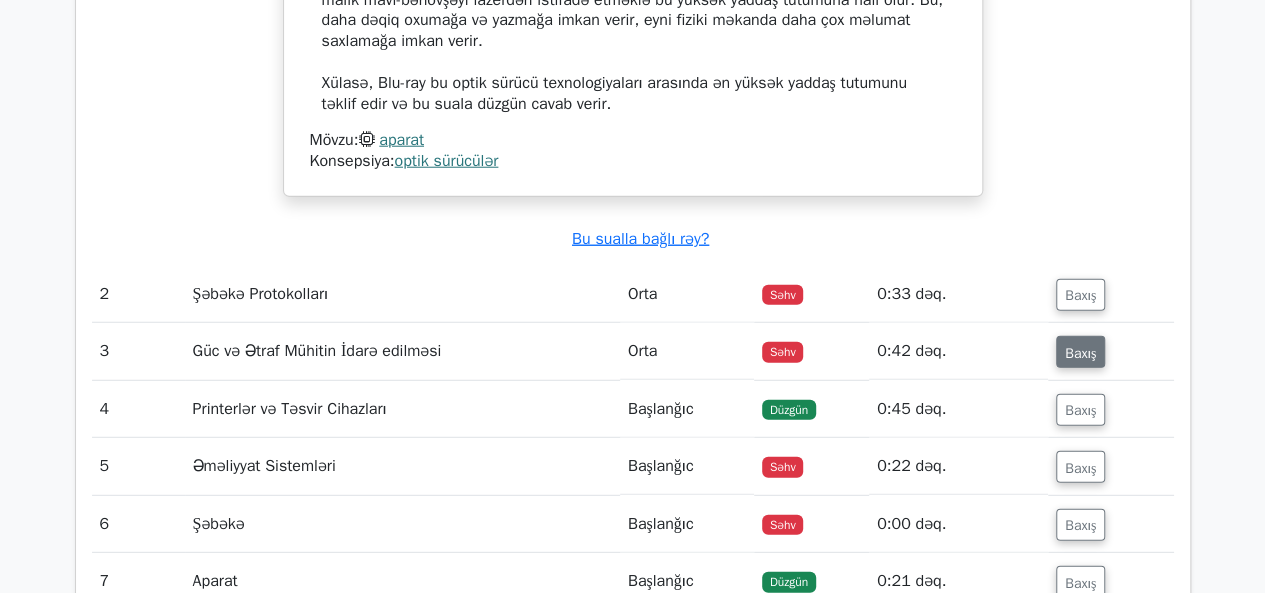 click on "Baxış" at bounding box center (1080, 352) 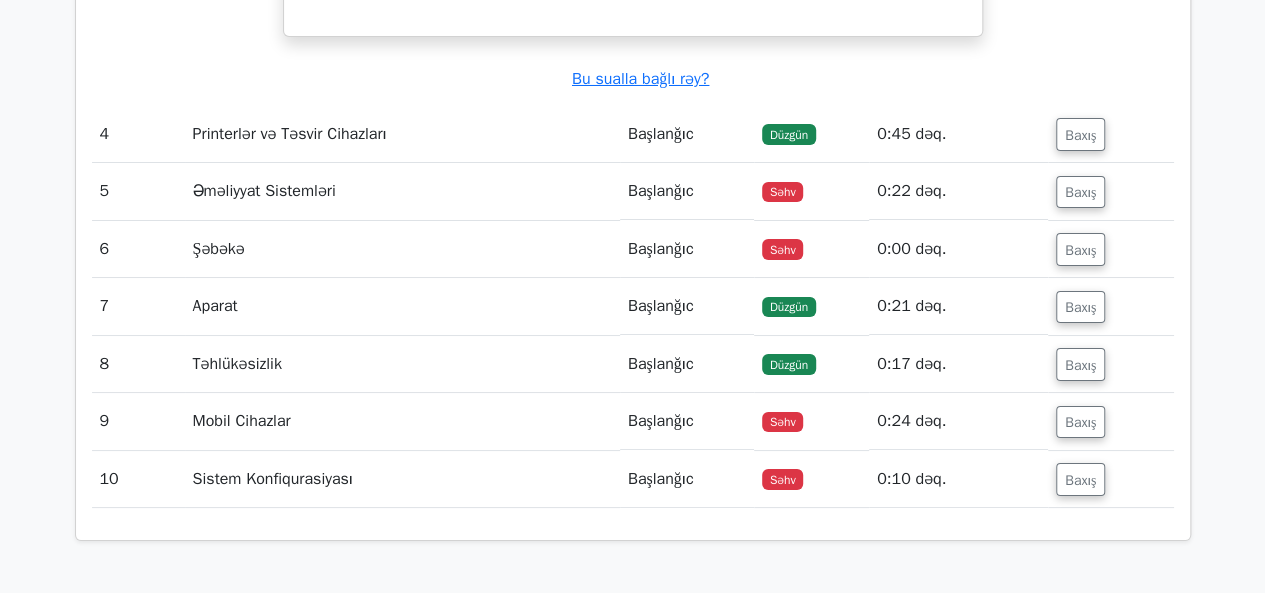 scroll, scrollTop: 3630, scrollLeft: 0, axis: vertical 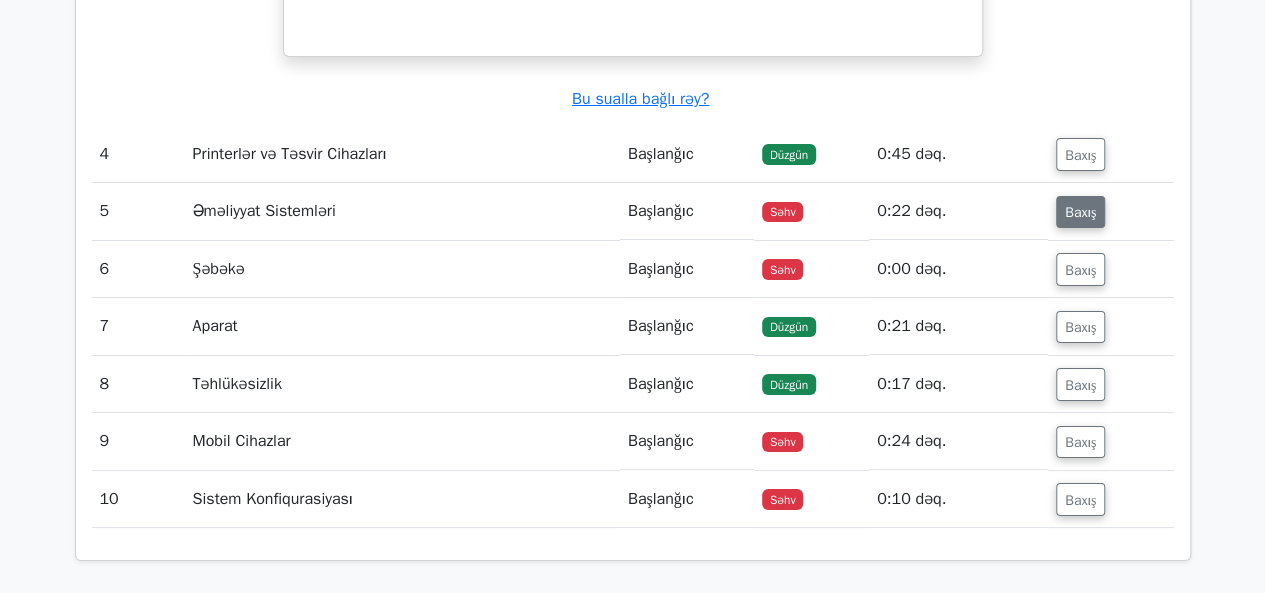 click on "Baxış" at bounding box center [1080, 212] 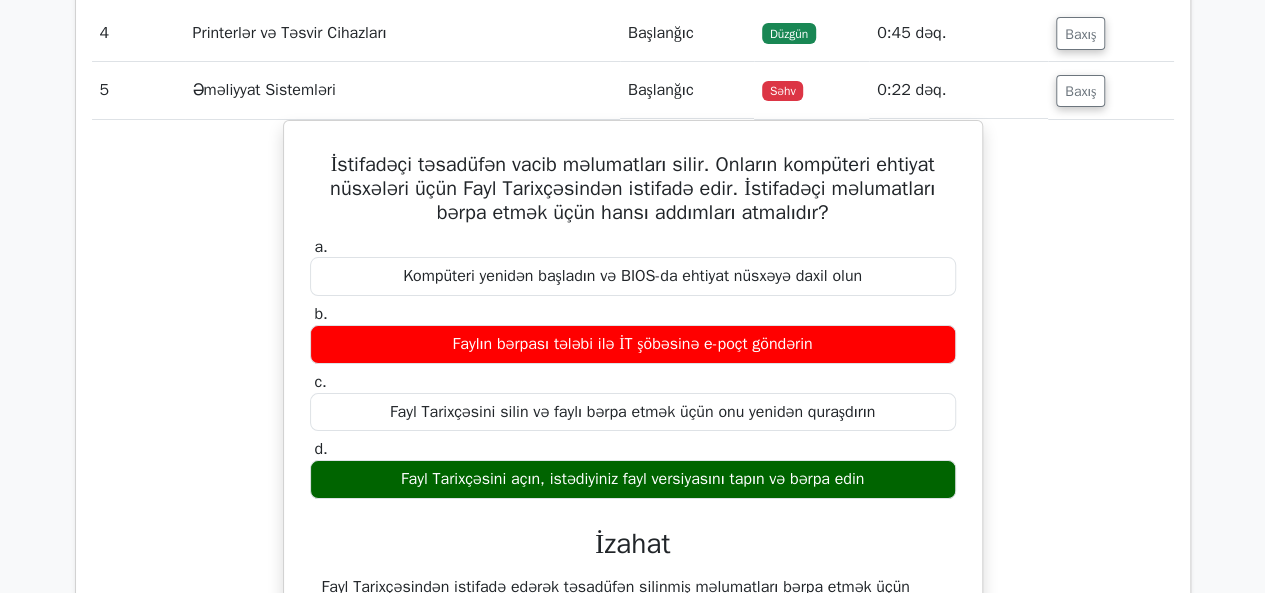 scroll, scrollTop: 3770, scrollLeft: 0, axis: vertical 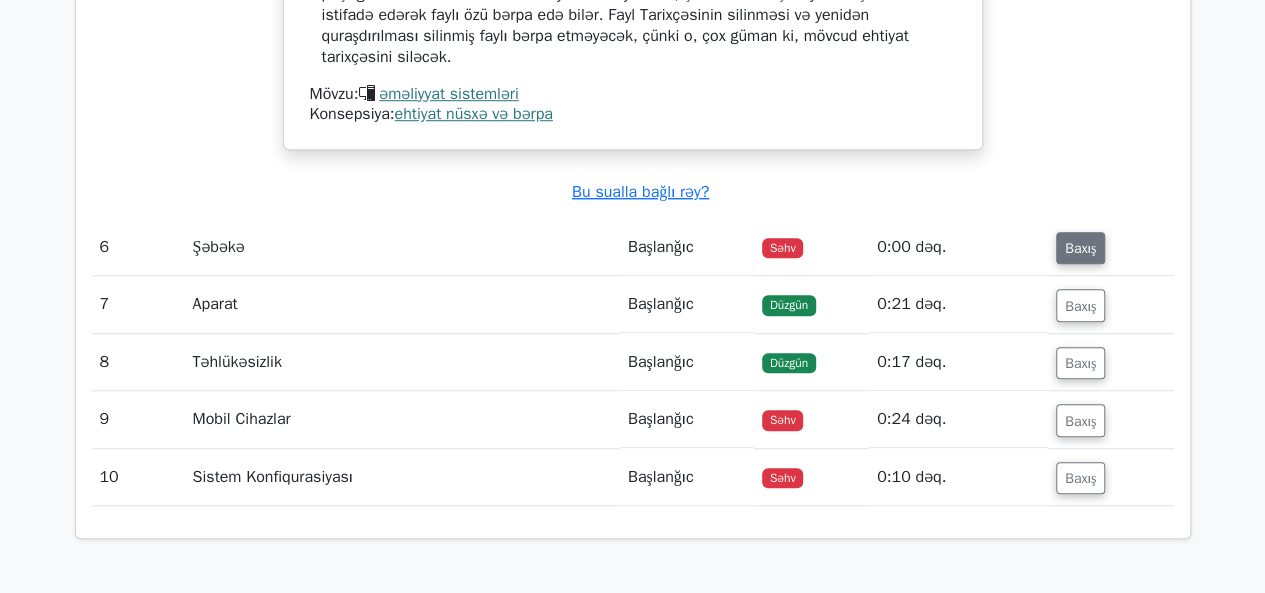 click on "Baxış" at bounding box center (1080, 248) 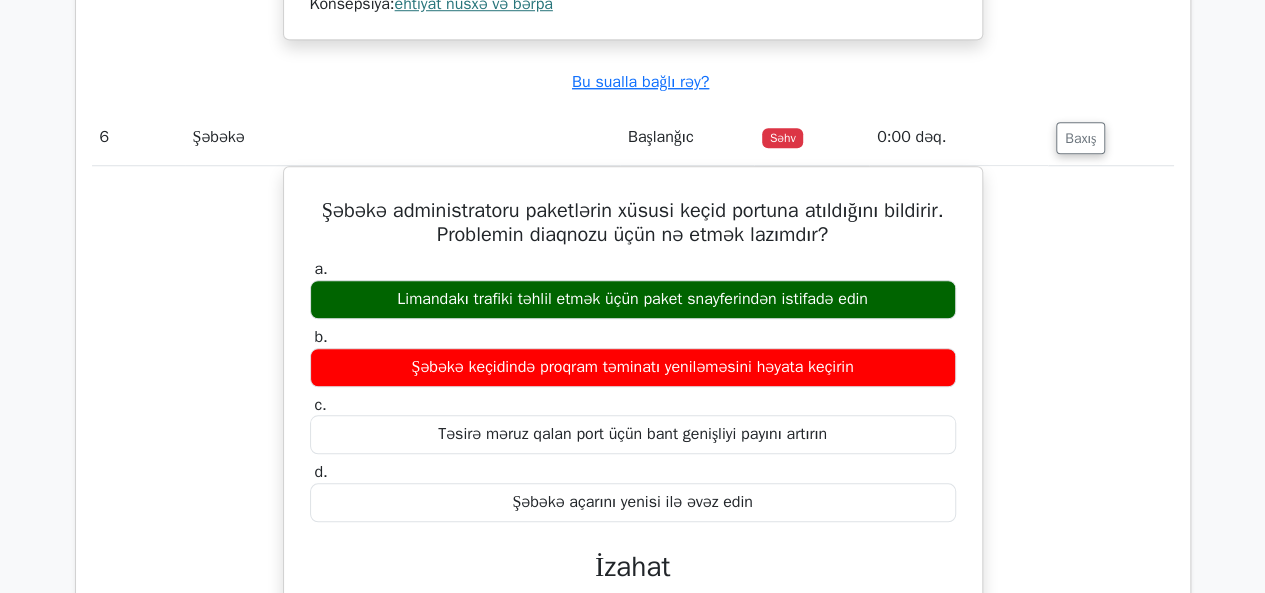 scroll, scrollTop: 4592, scrollLeft: 0, axis: vertical 